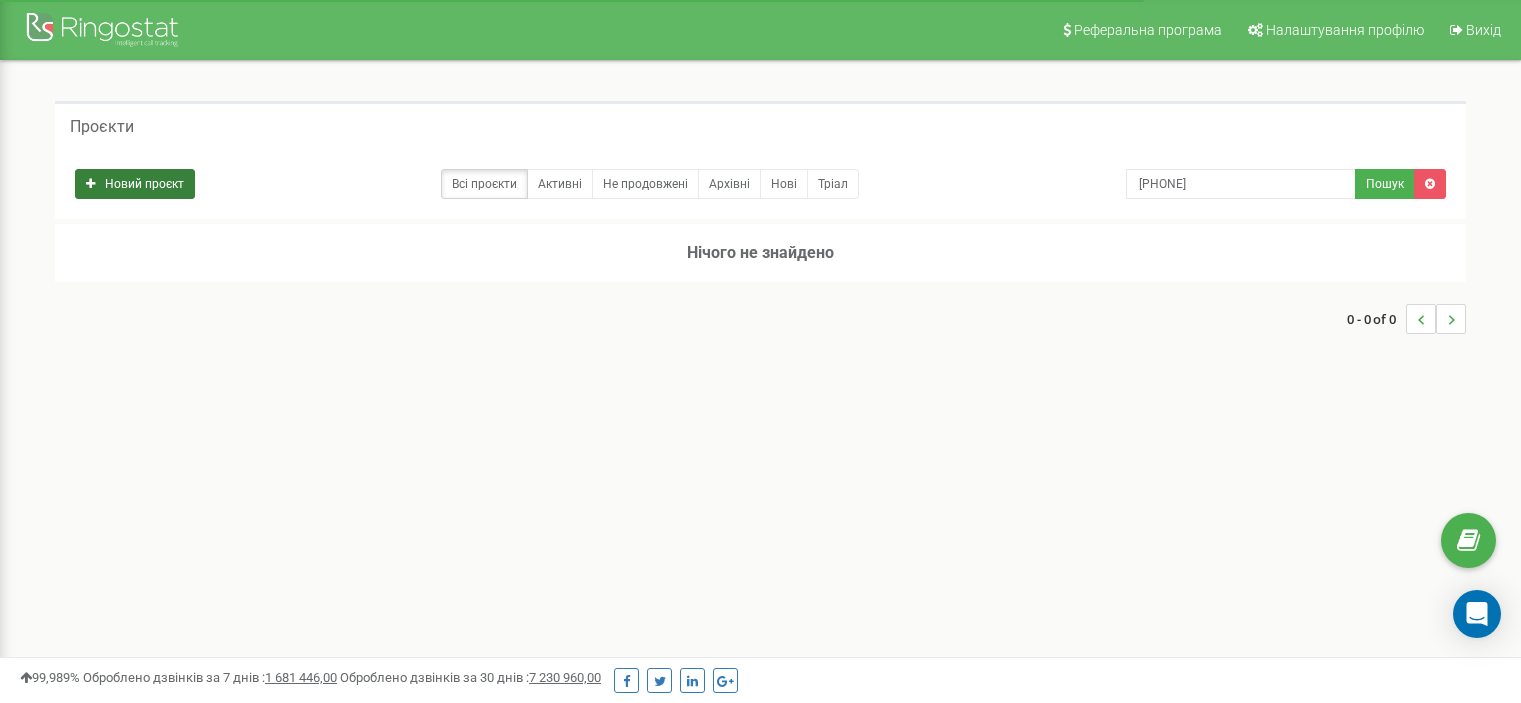 scroll, scrollTop: 0, scrollLeft: 0, axis: both 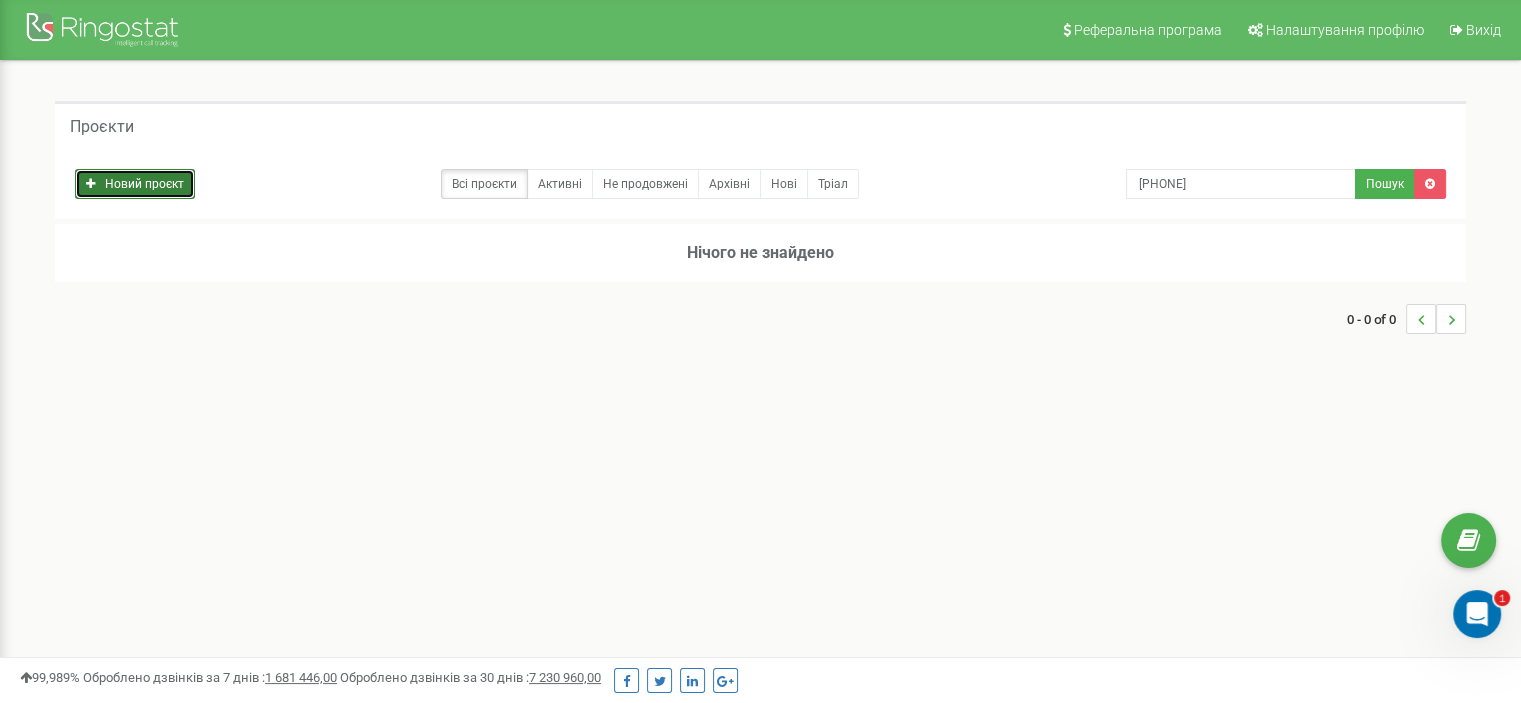 click on "Новий проєкт" at bounding box center [135, 184] 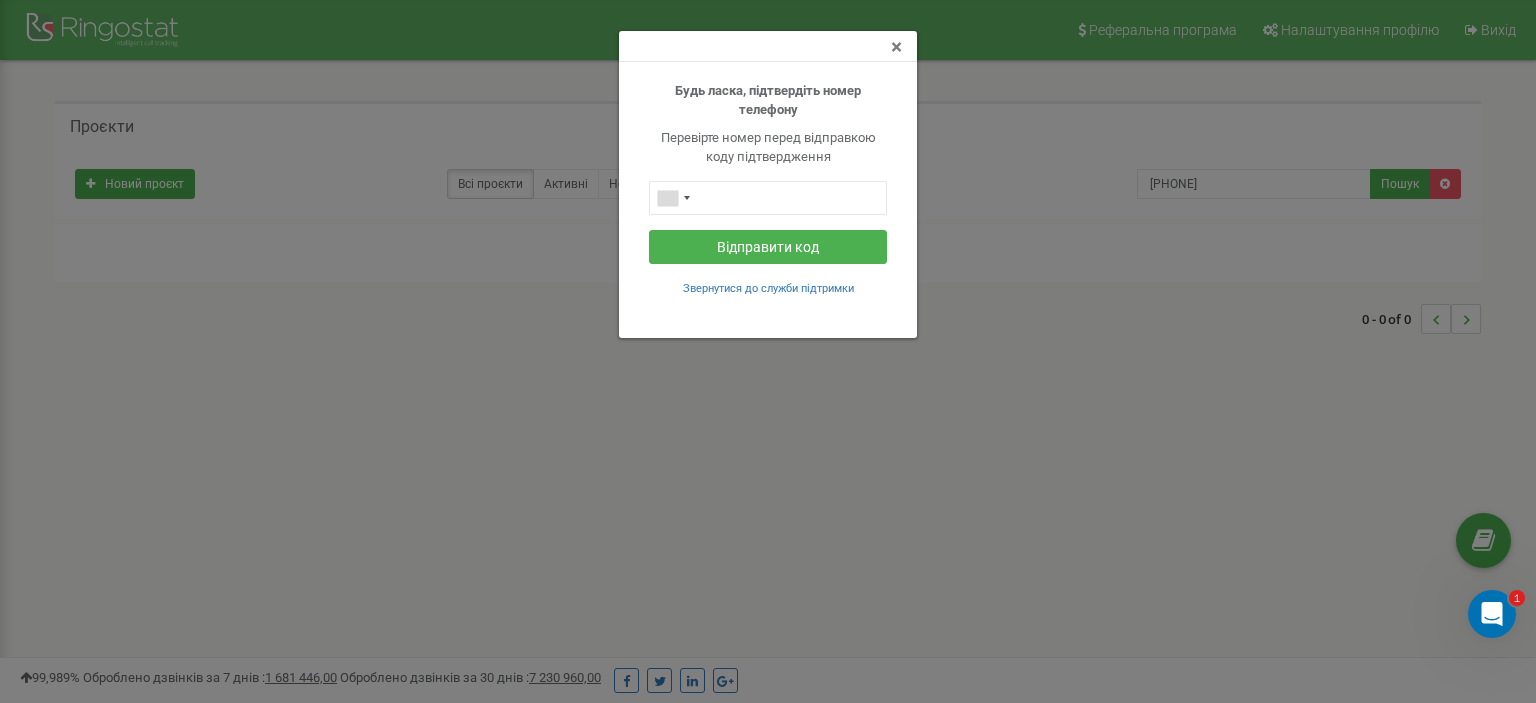 click on "×" at bounding box center [896, 47] 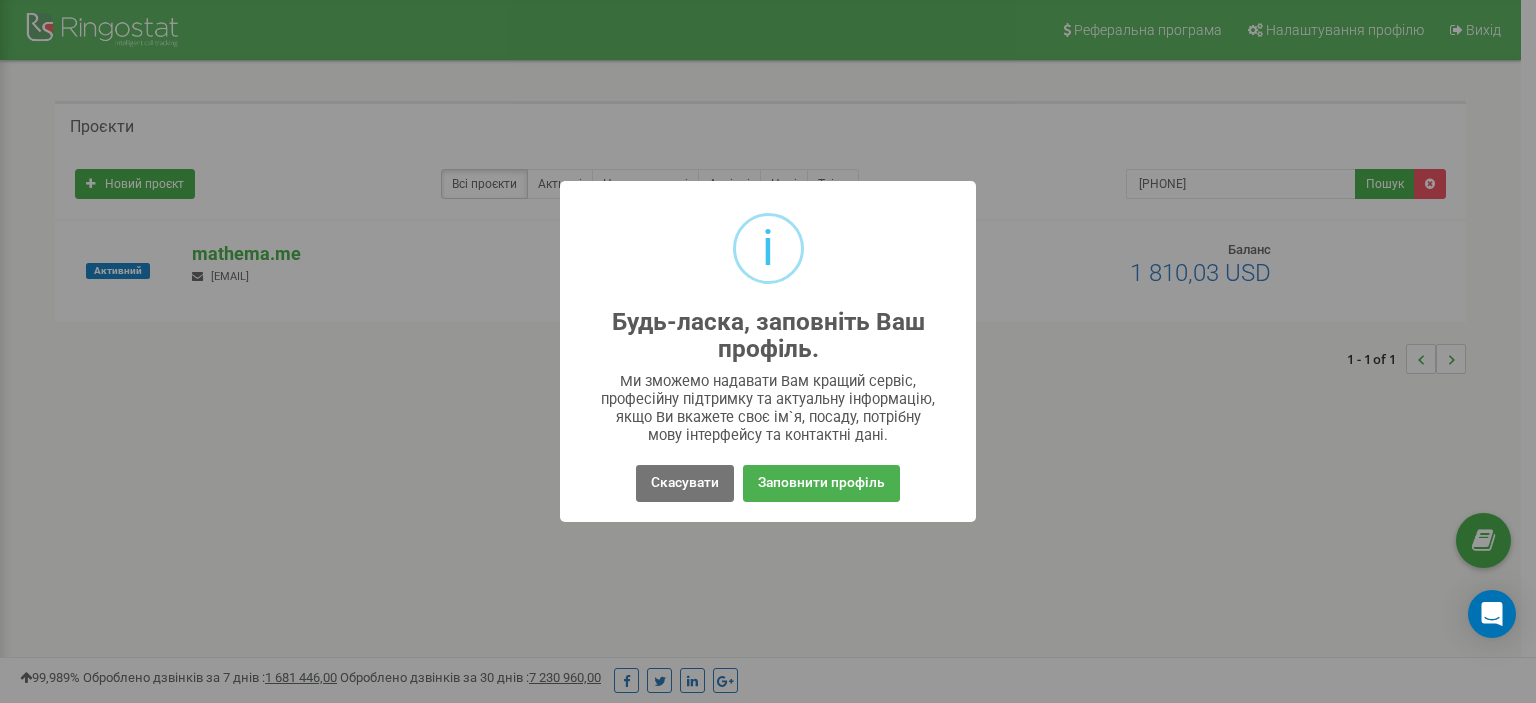 scroll, scrollTop: 0, scrollLeft: 0, axis: both 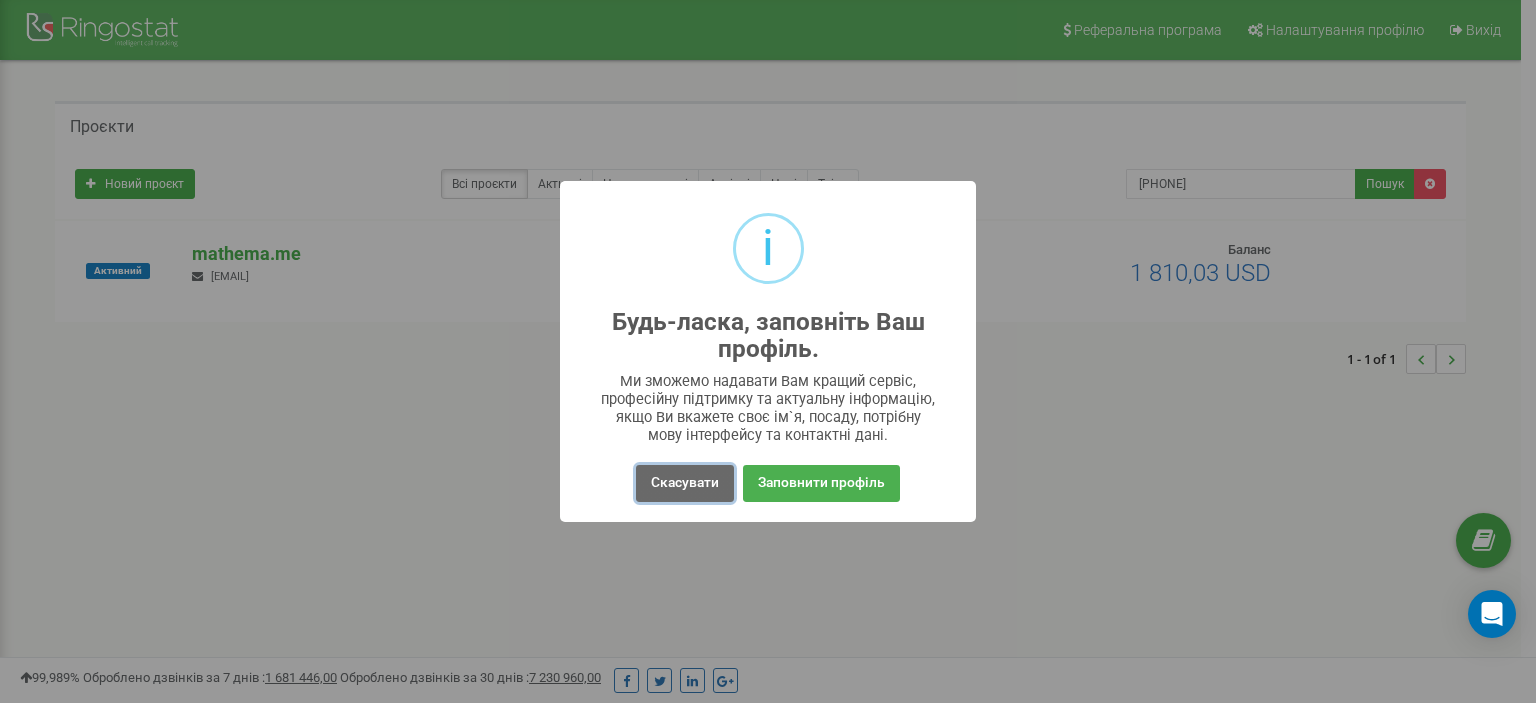 click on "Скасувати" at bounding box center [685, 483] 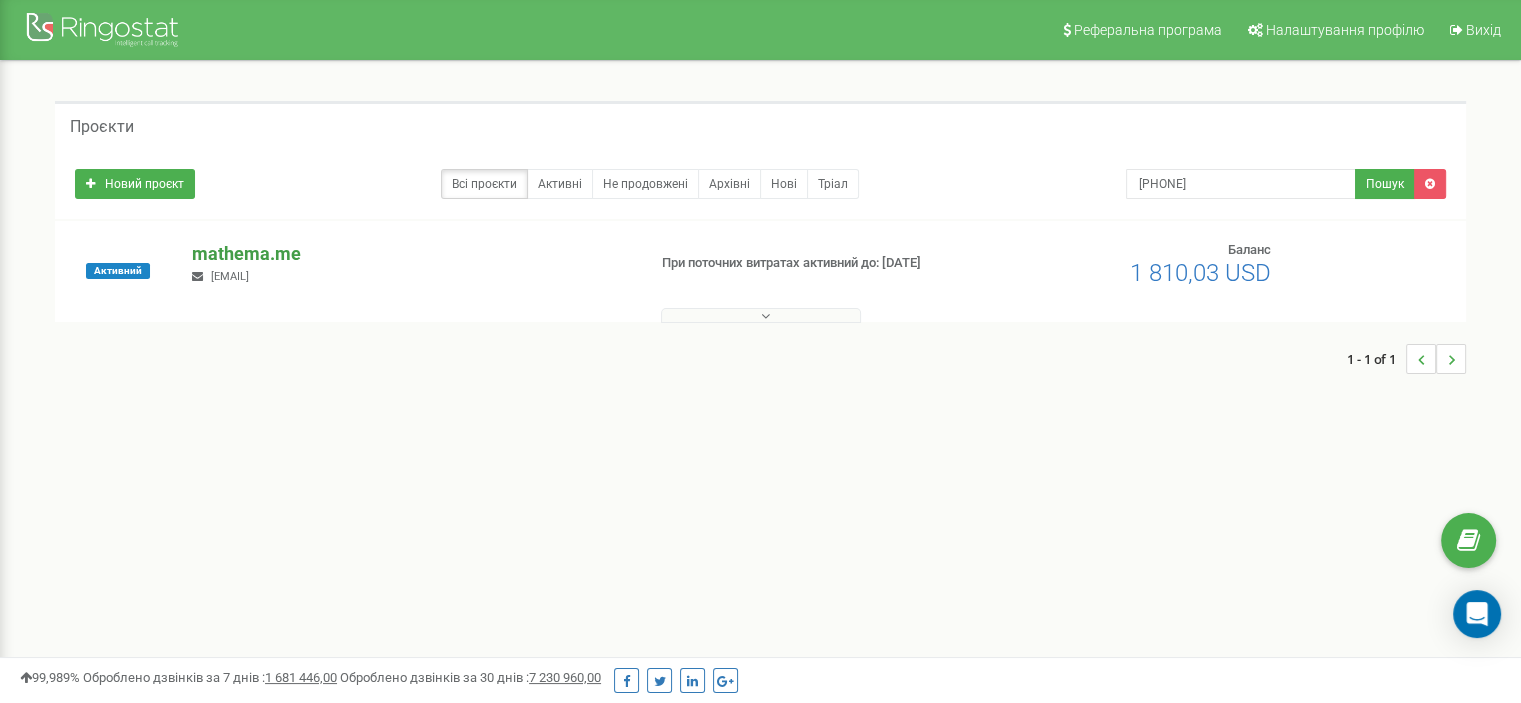 click on "mathema.me" at bounding box center (410, 254) 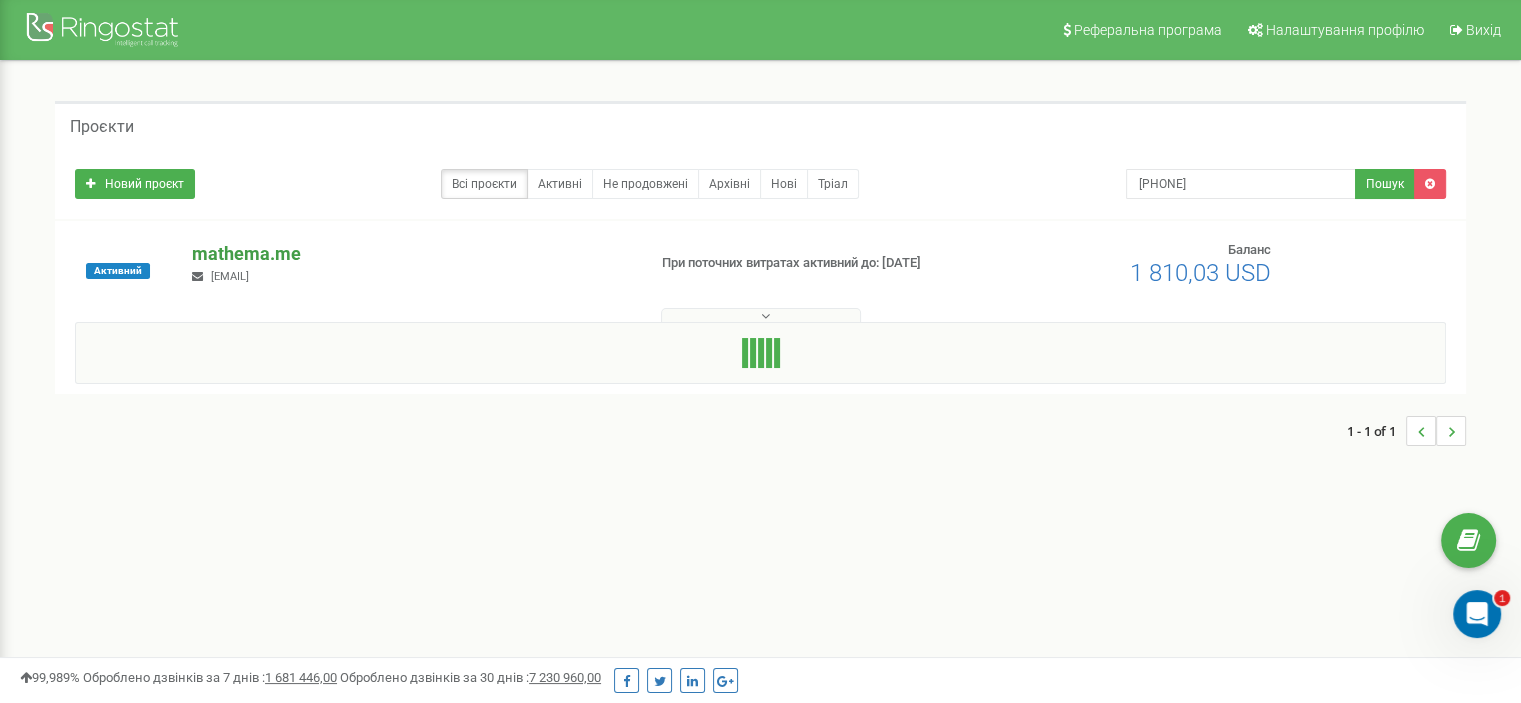 scroll, scrollTop: 0, scrollLeft: 0, axis: both 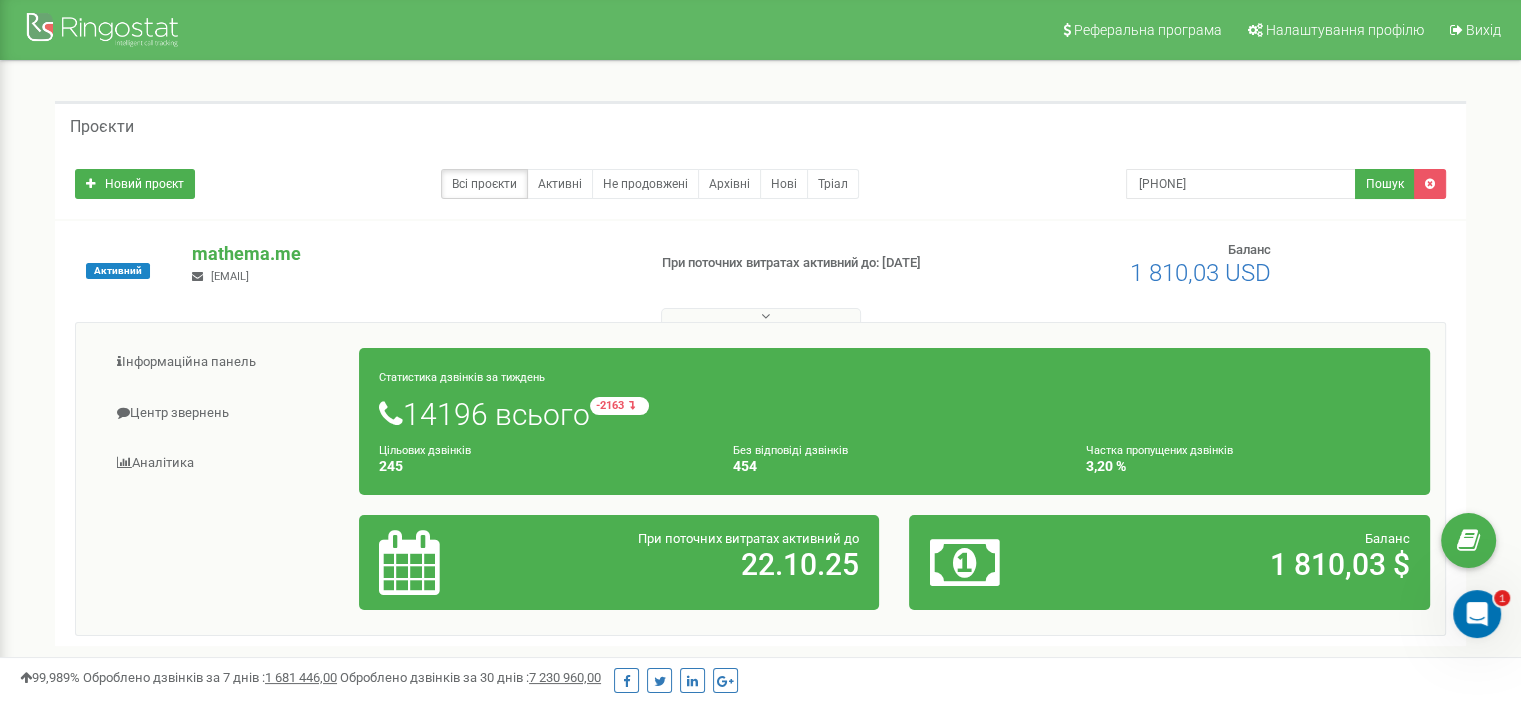 click on "Цільових дзвінків" at bounding box center (425, 450) 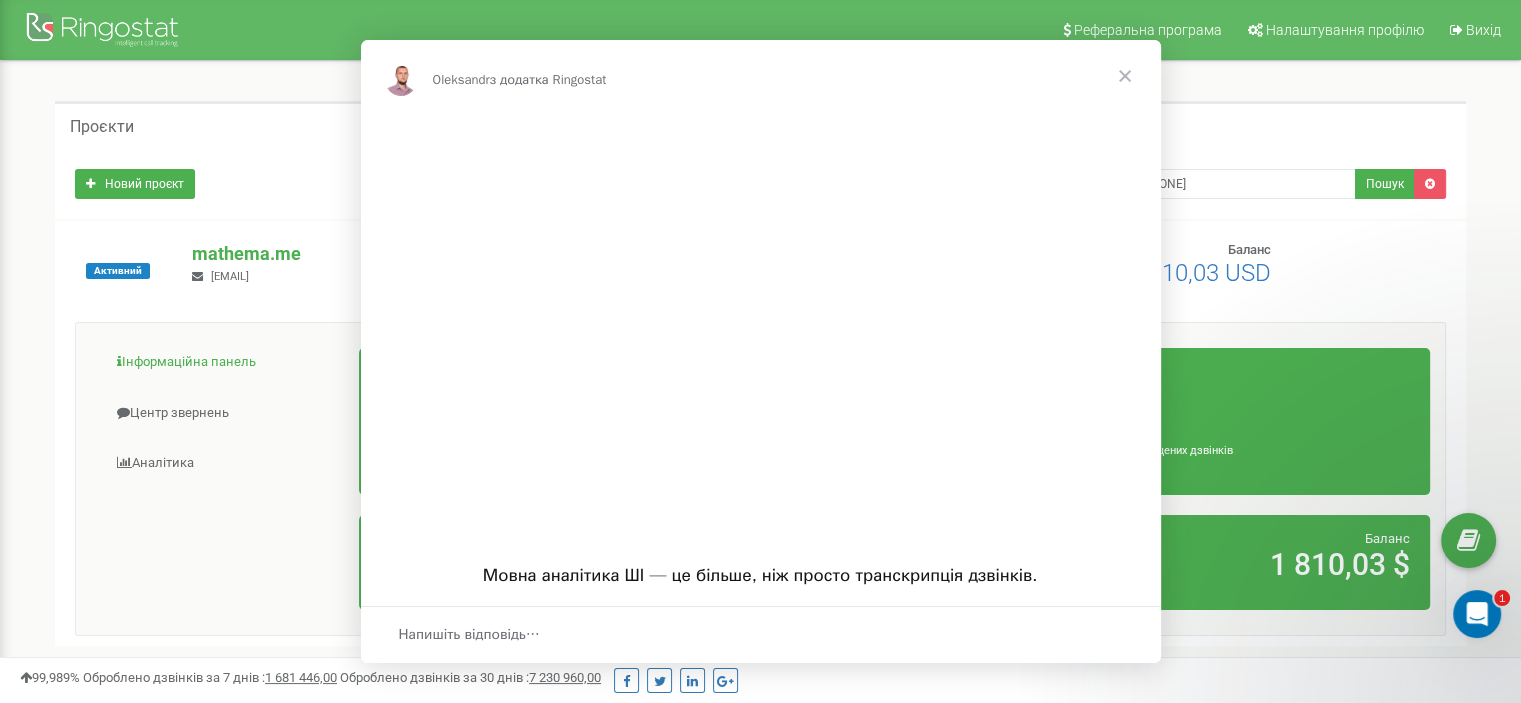 scroll, scrollTop: 0, scrollLeft: 0, axis: both 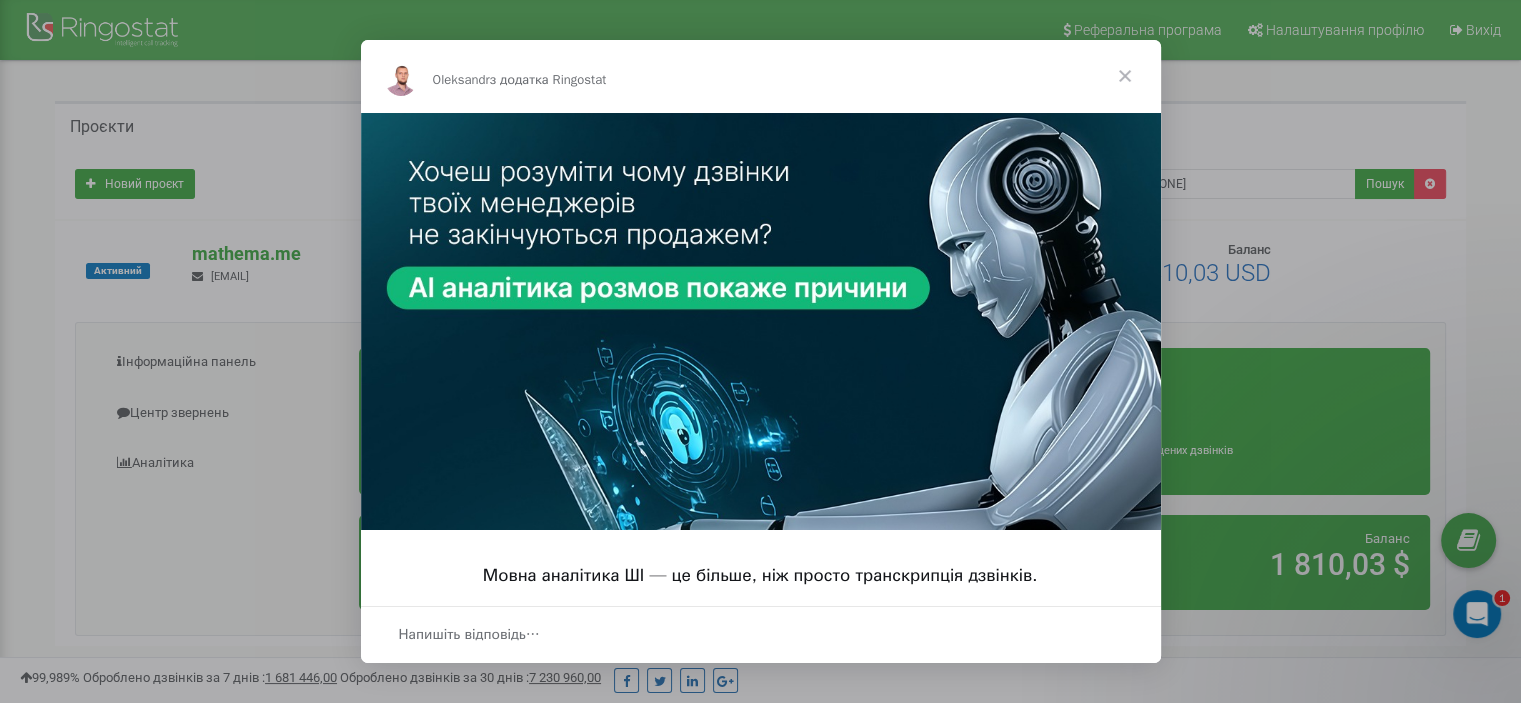 click at bounding box center [1125, 76] 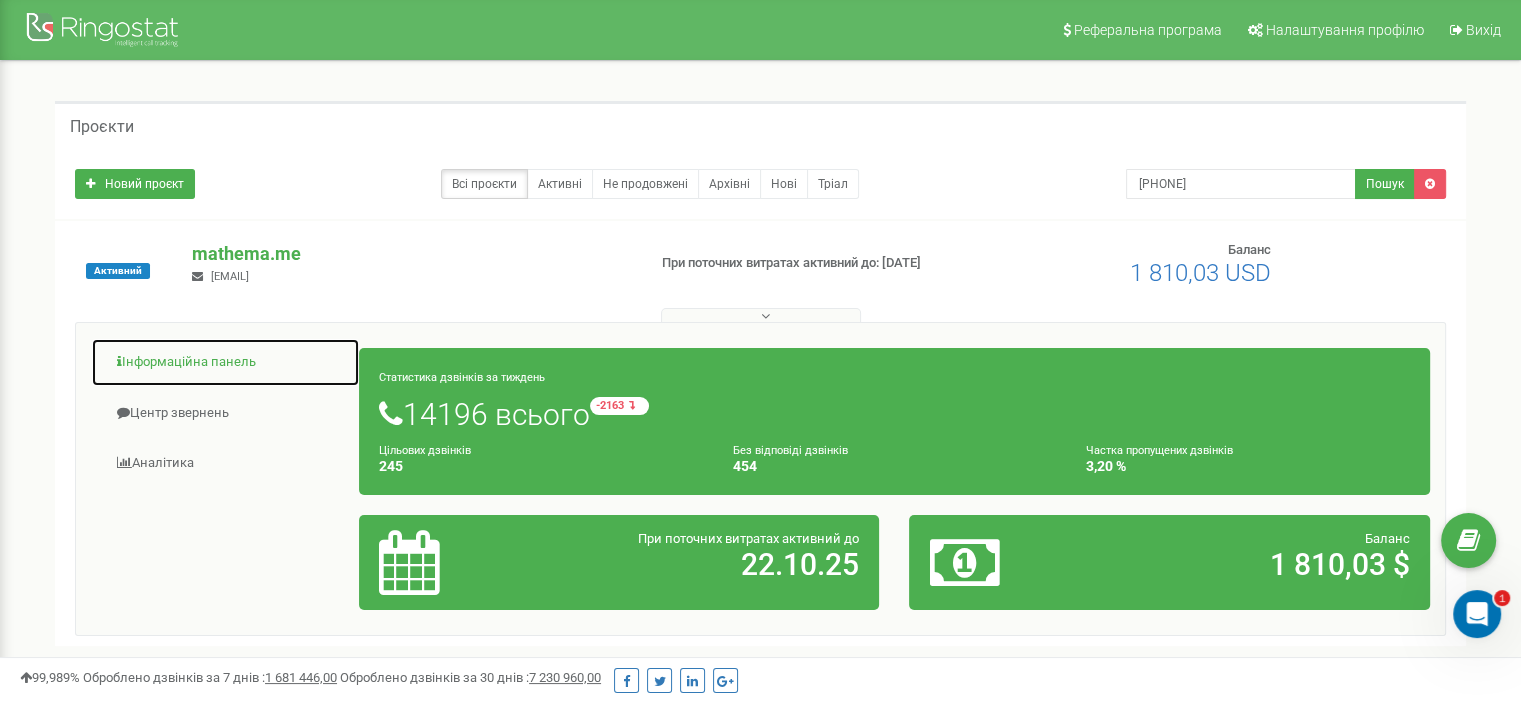 click on "Інформаційна панель" at bounding box center [225, 362] 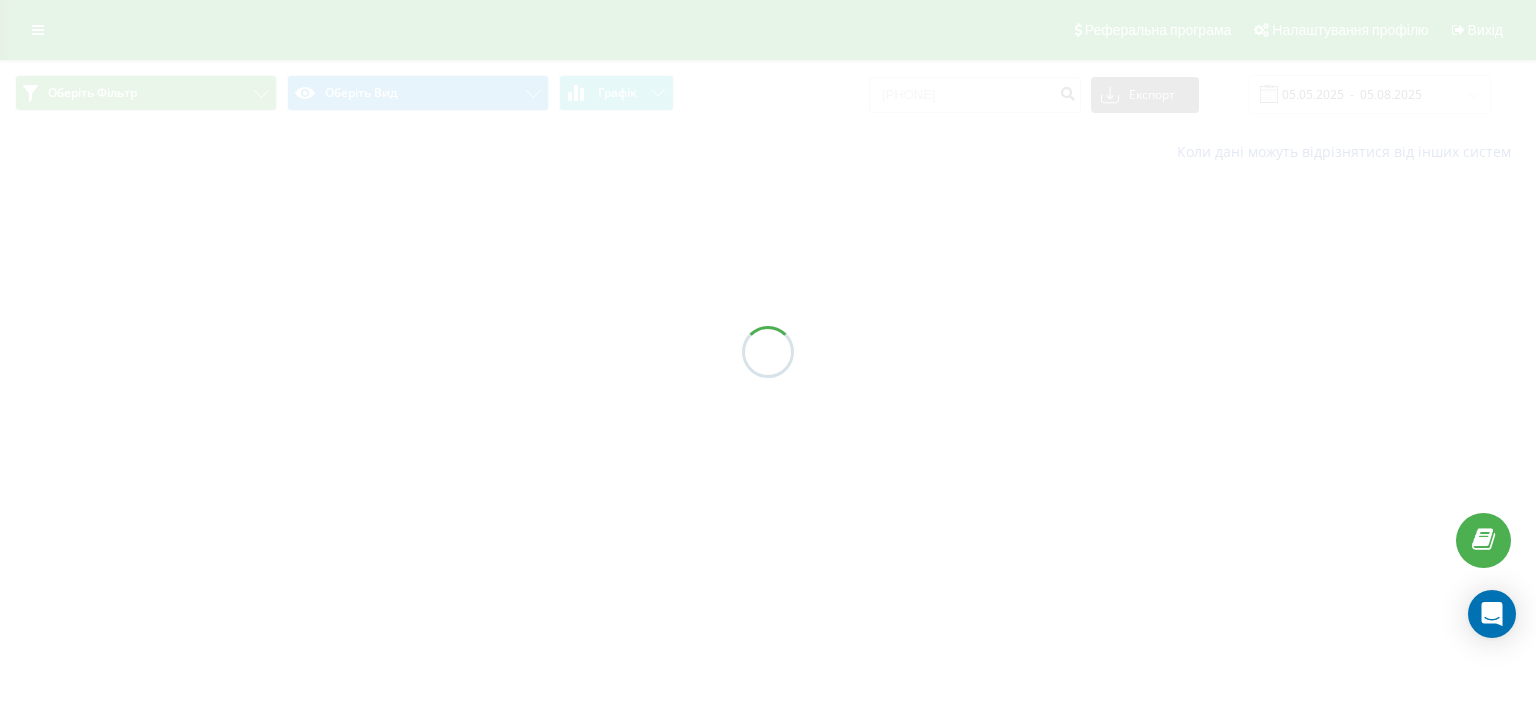 scroll, scrollTop: 0, scrollLeft: 0, axis: both 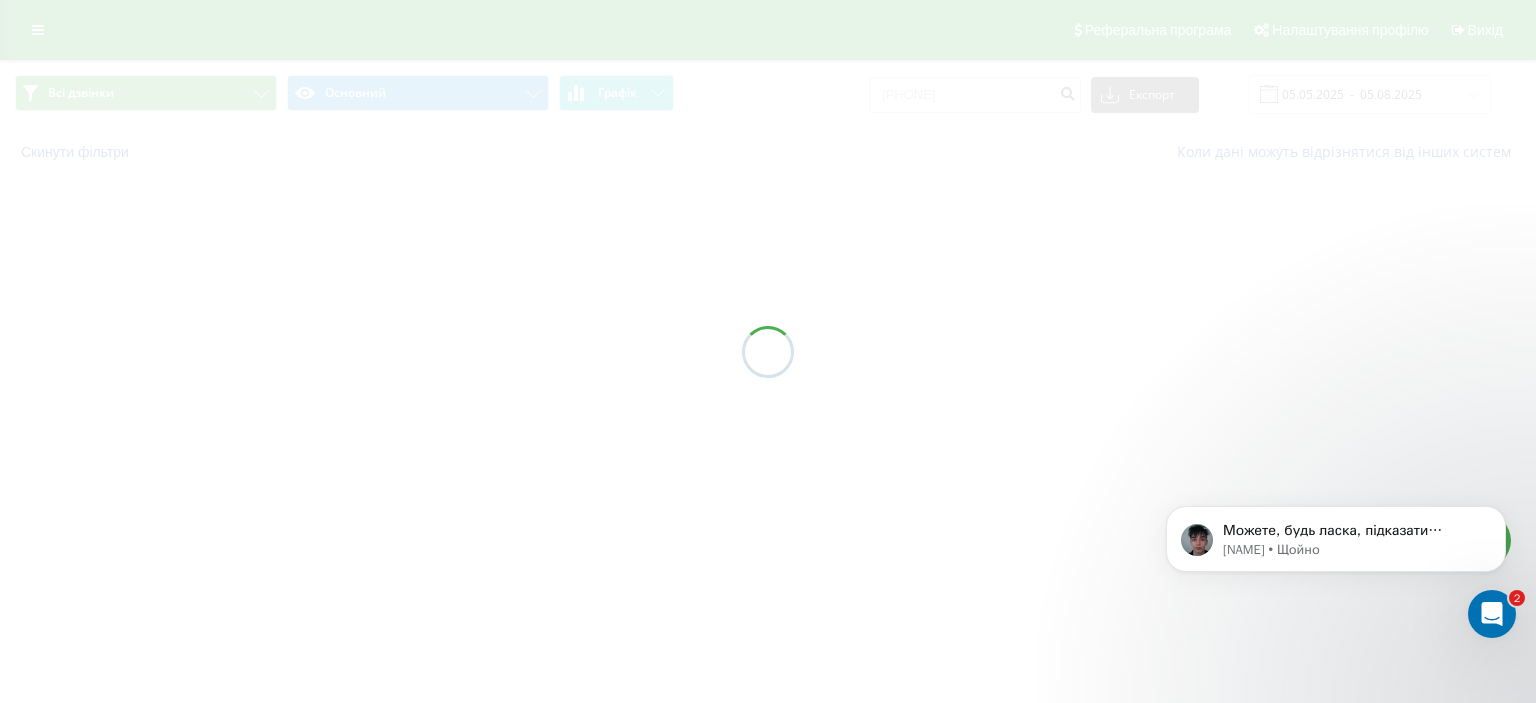 click 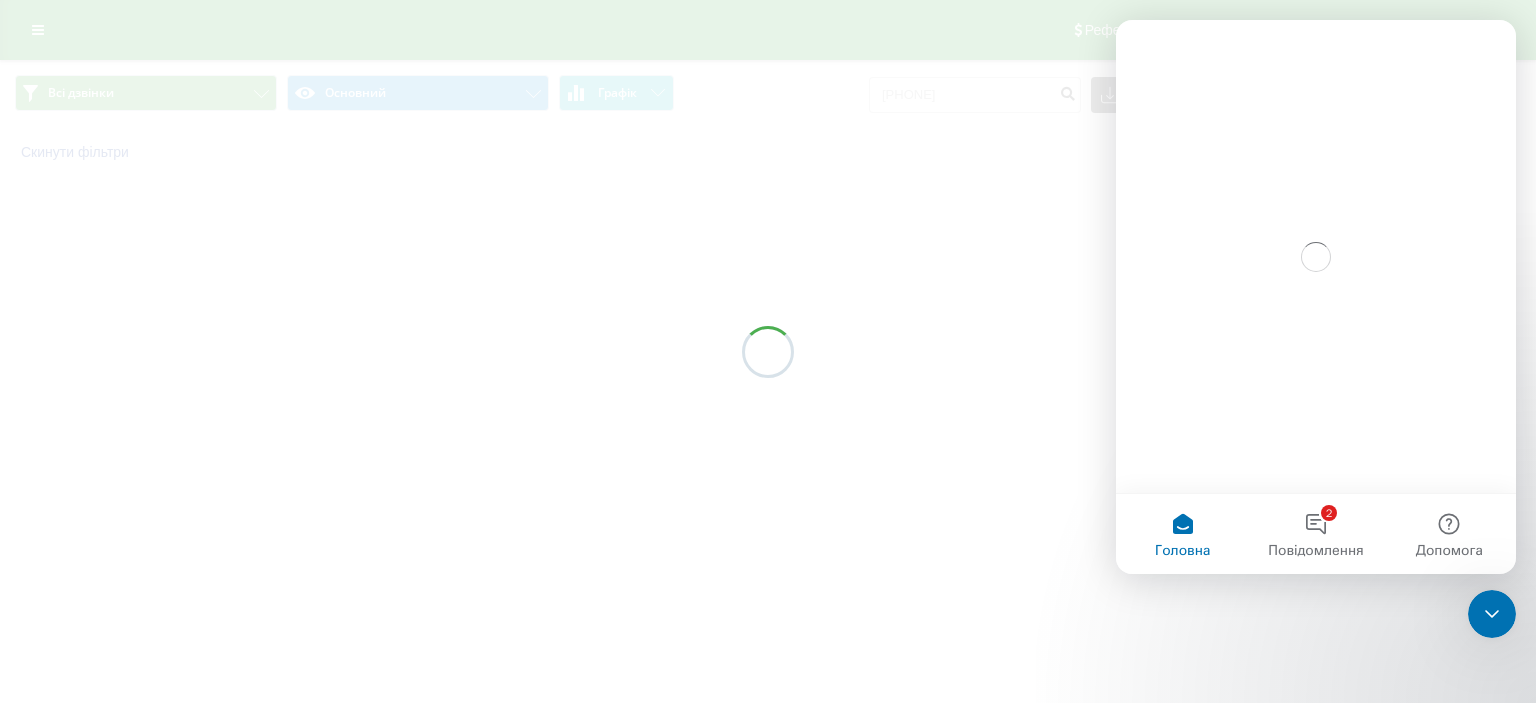 scroll, scrollTop: 0, scrollLeft: 0, axis: both 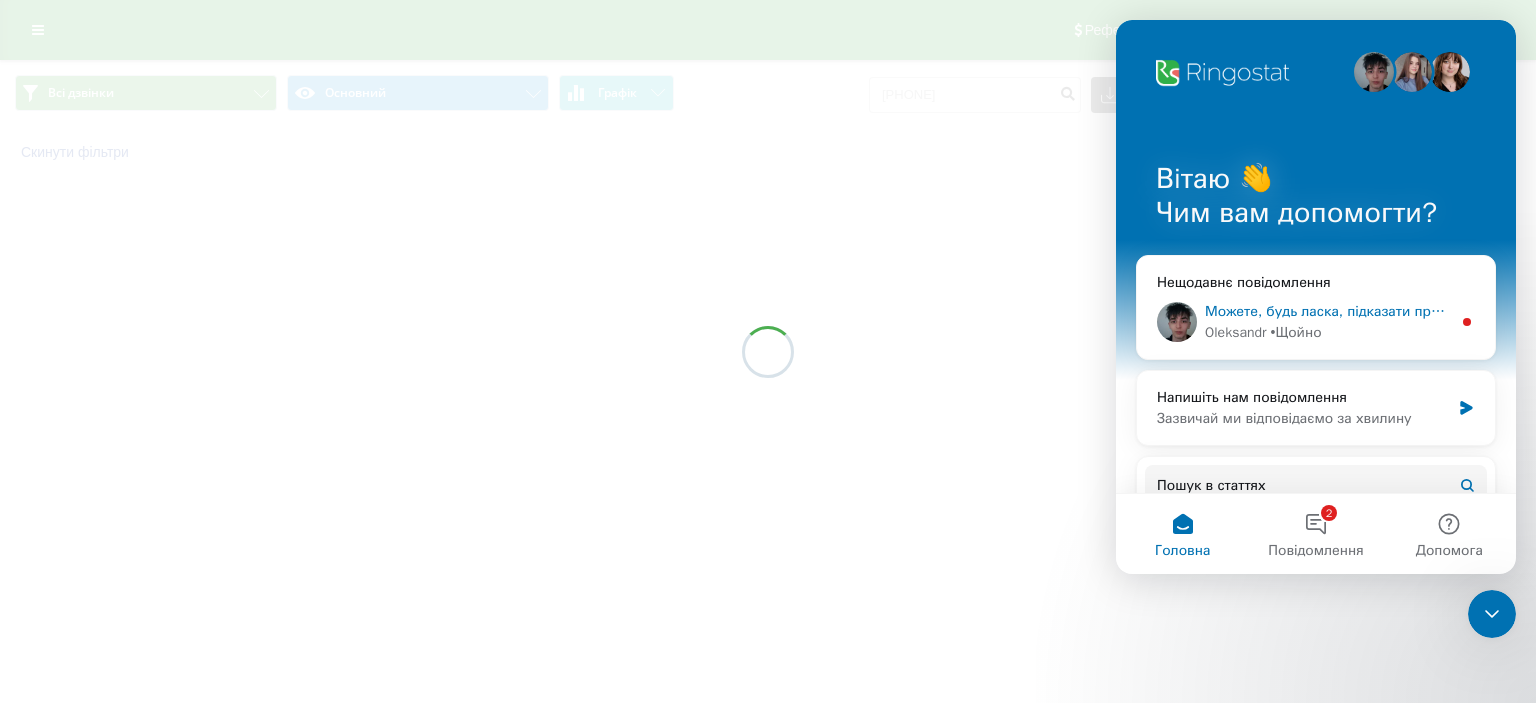 click on "•  Щойно" at bounding box center (1296, 332) 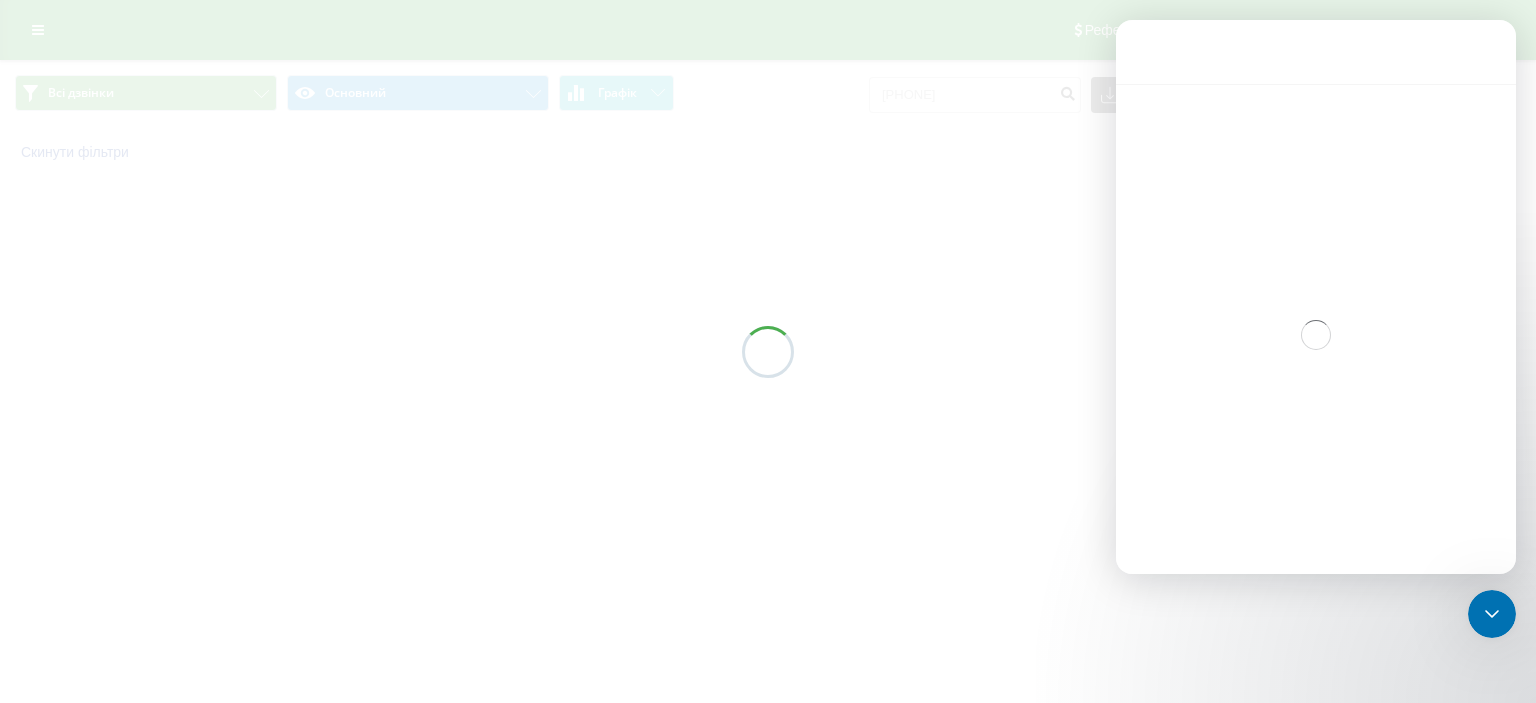 scroll, scrollTop: 2, scrollLeft: 0, axis: vertical 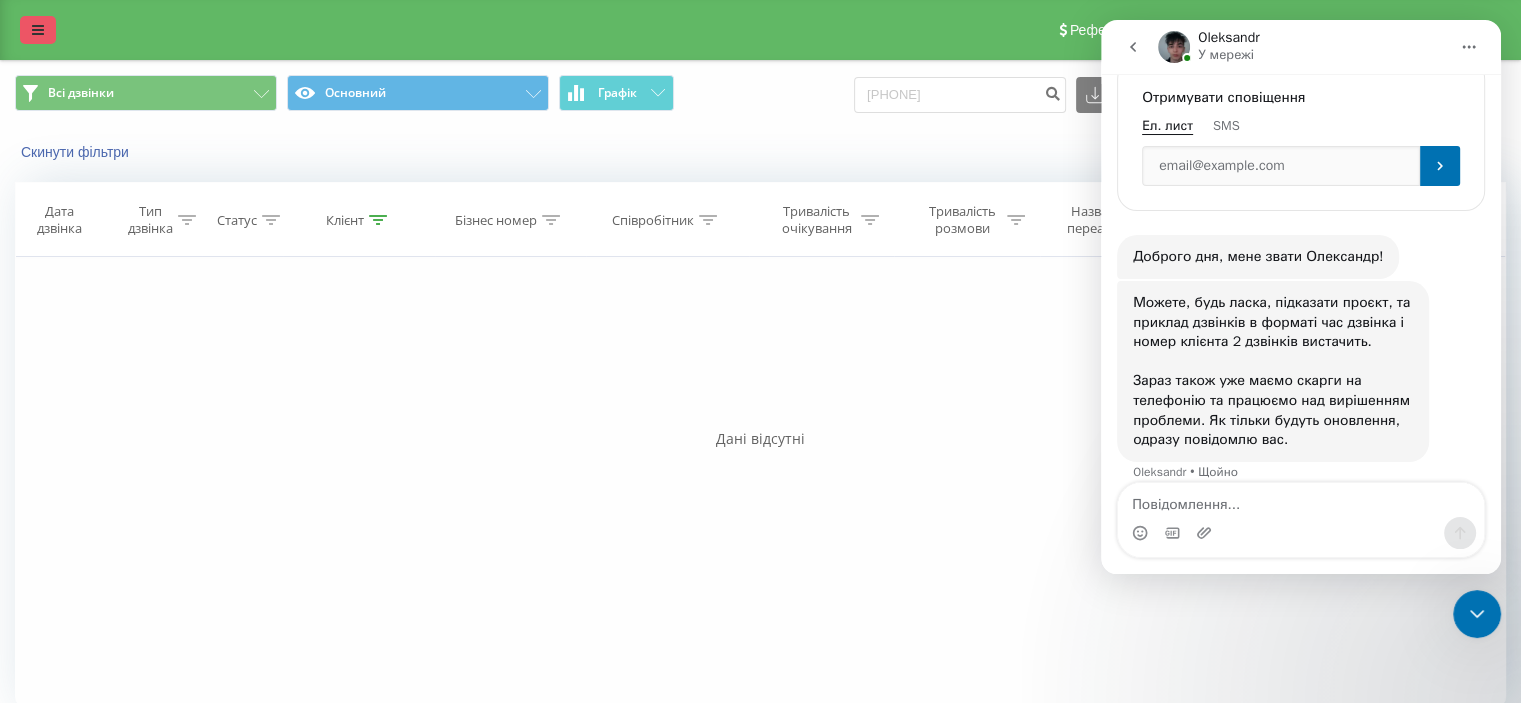 click at bounding box center (38, 30) 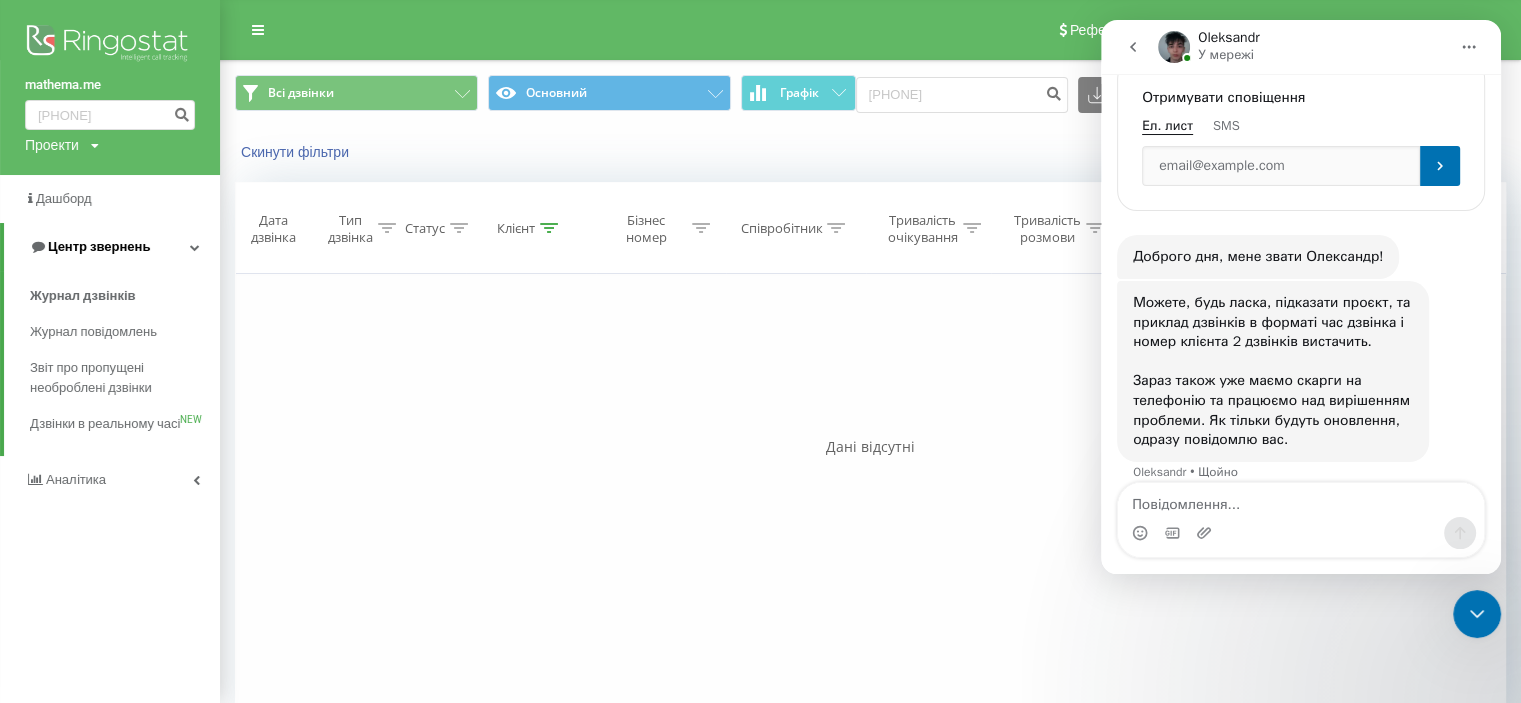click at bounding box center (195, 247) 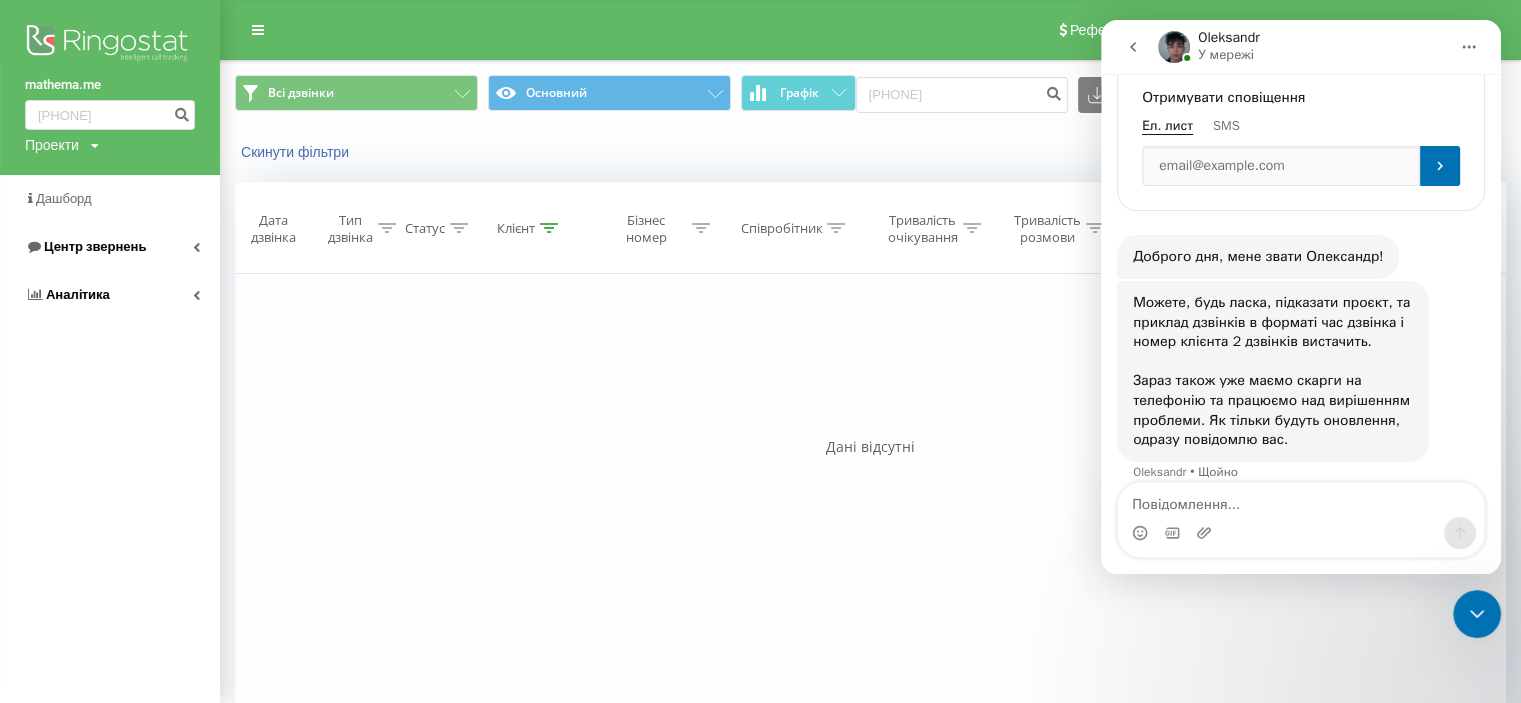 click on "Аналiтика" at bounding box center [110, 295] 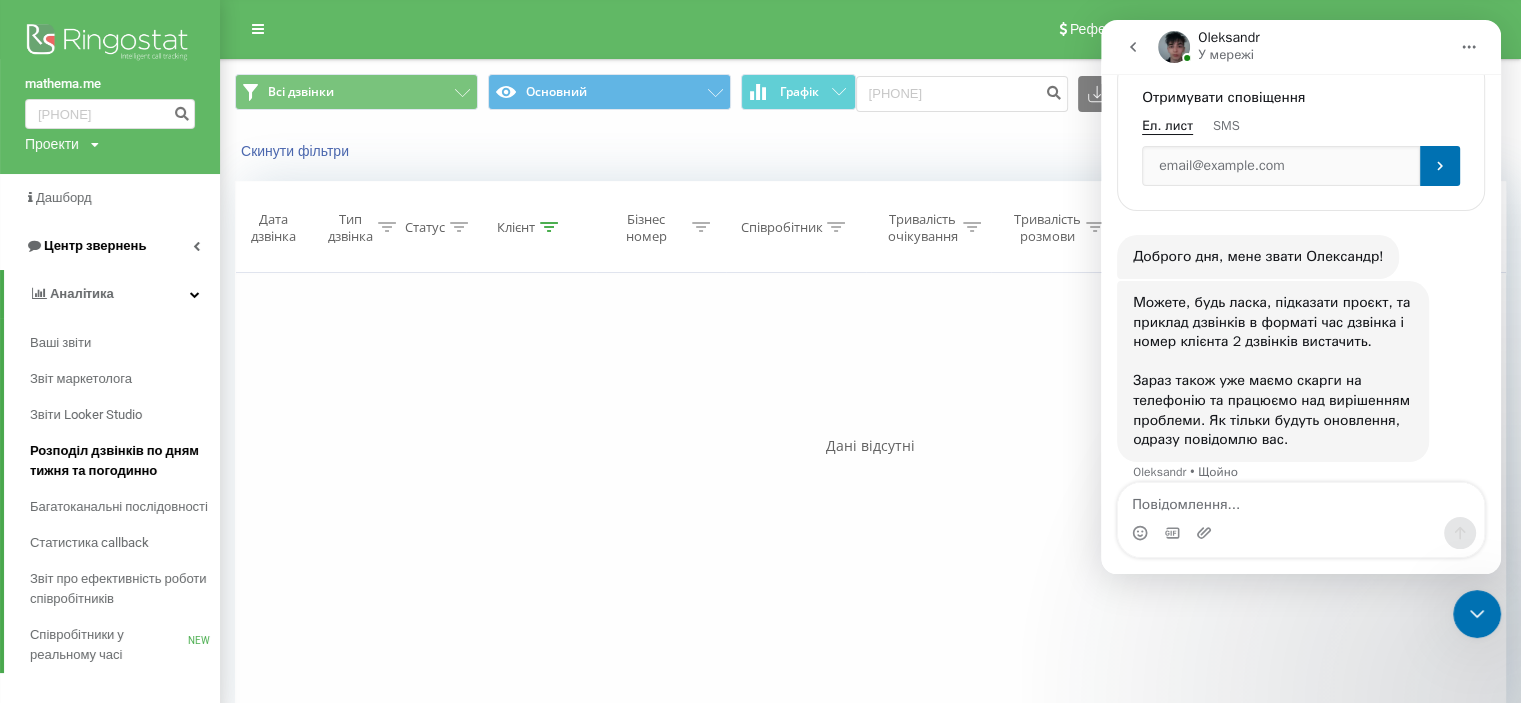 scroll, scrollTop: 0, scrollLeft: 0, axis: both 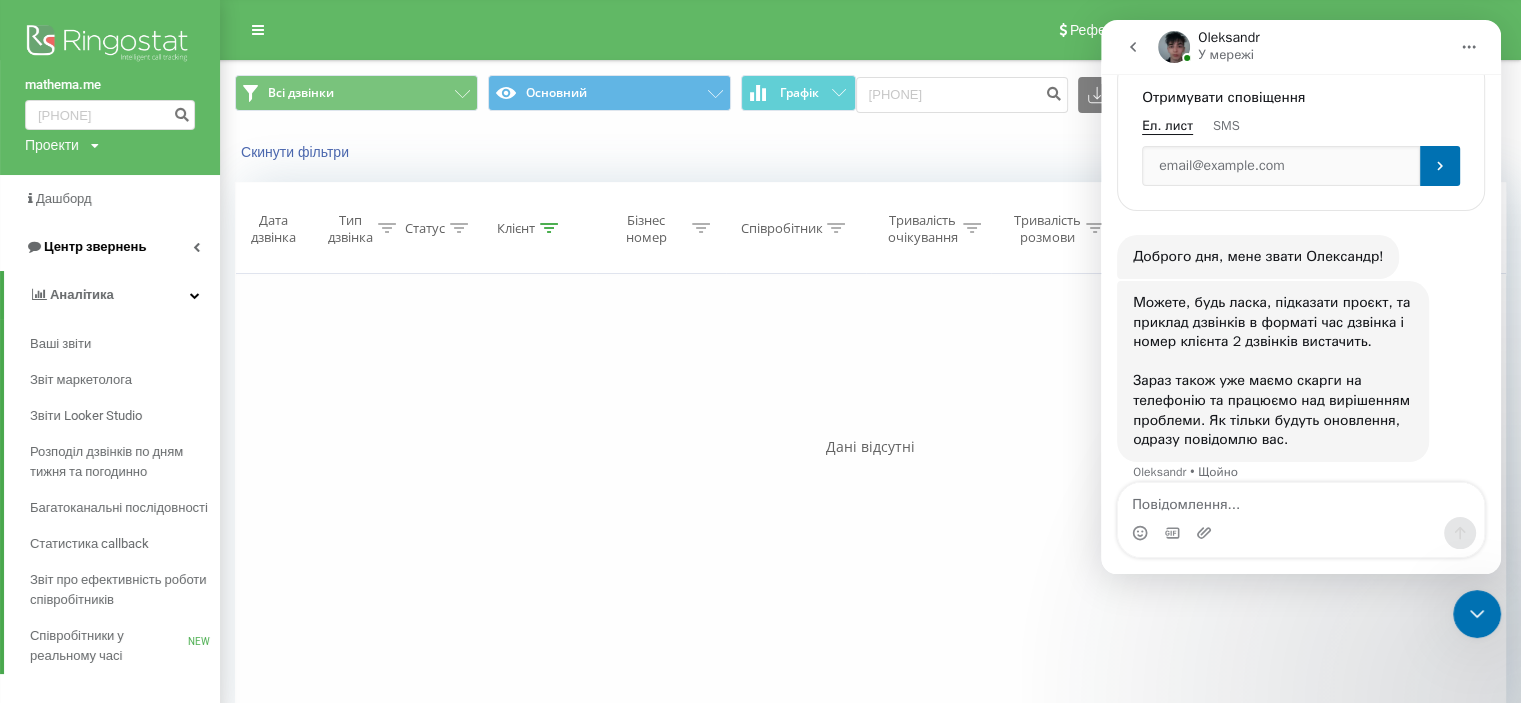 click on "Проекти mathema.me" at bounding box center [62, 145] 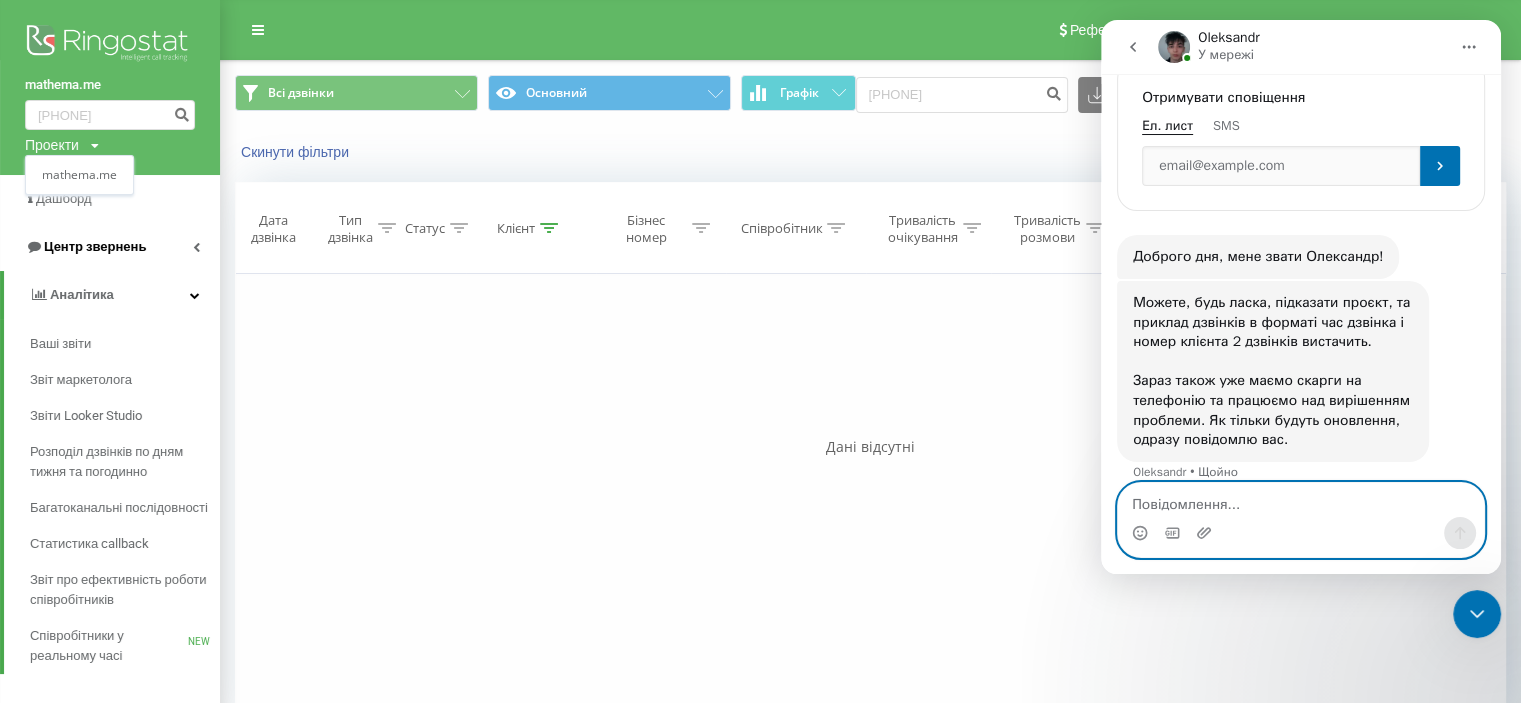 click at bounding box center (1301, 500) 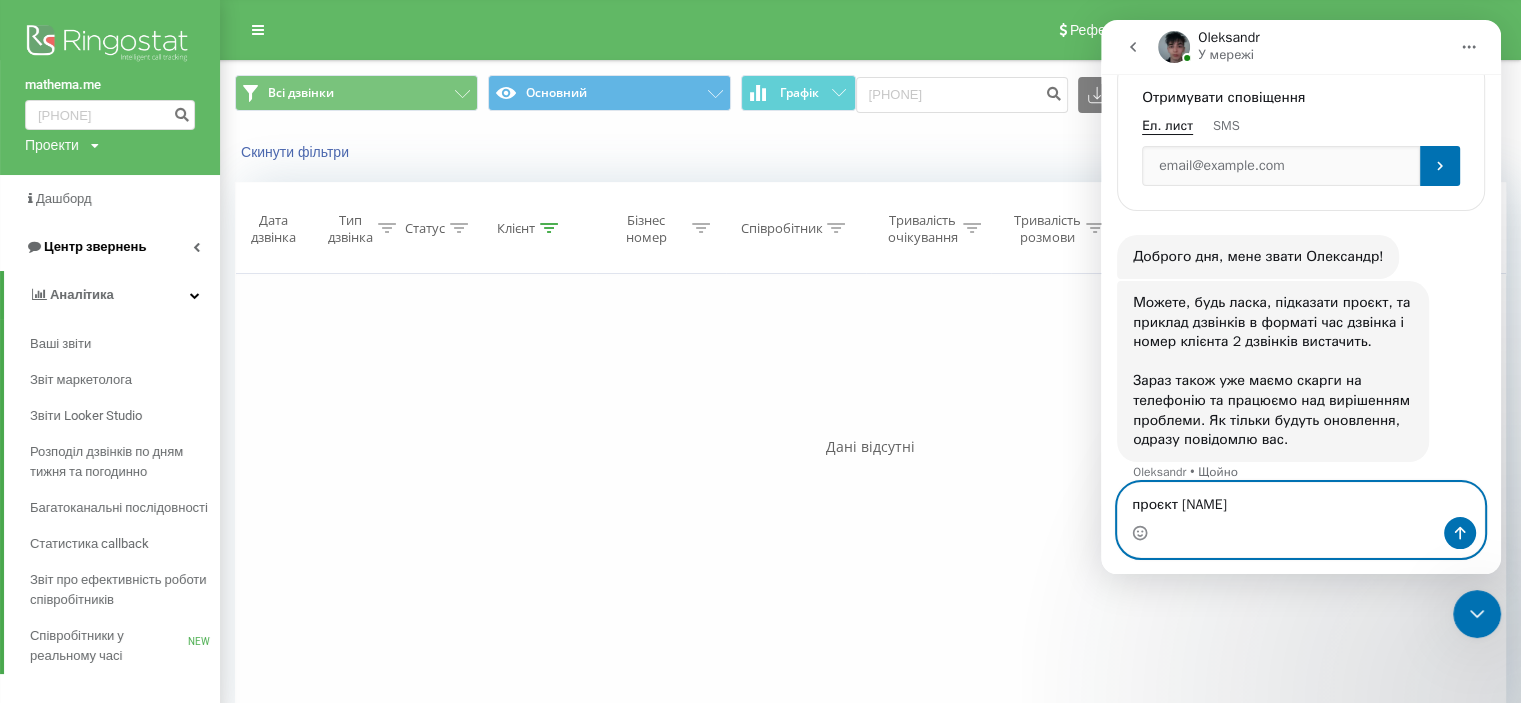 click on "проєкт mathrma.me" at bounding box center (1301, 500) 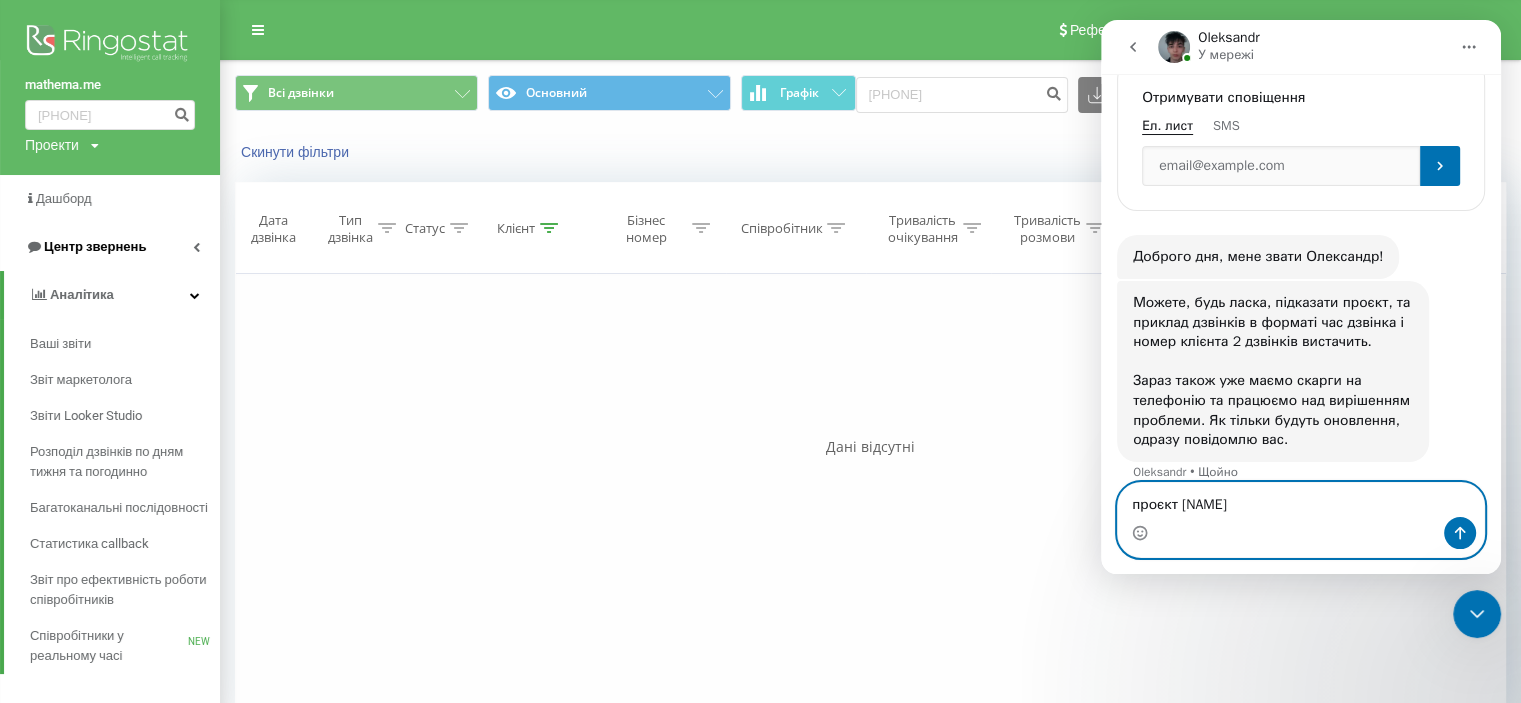 type on "проєкт mathema.me" 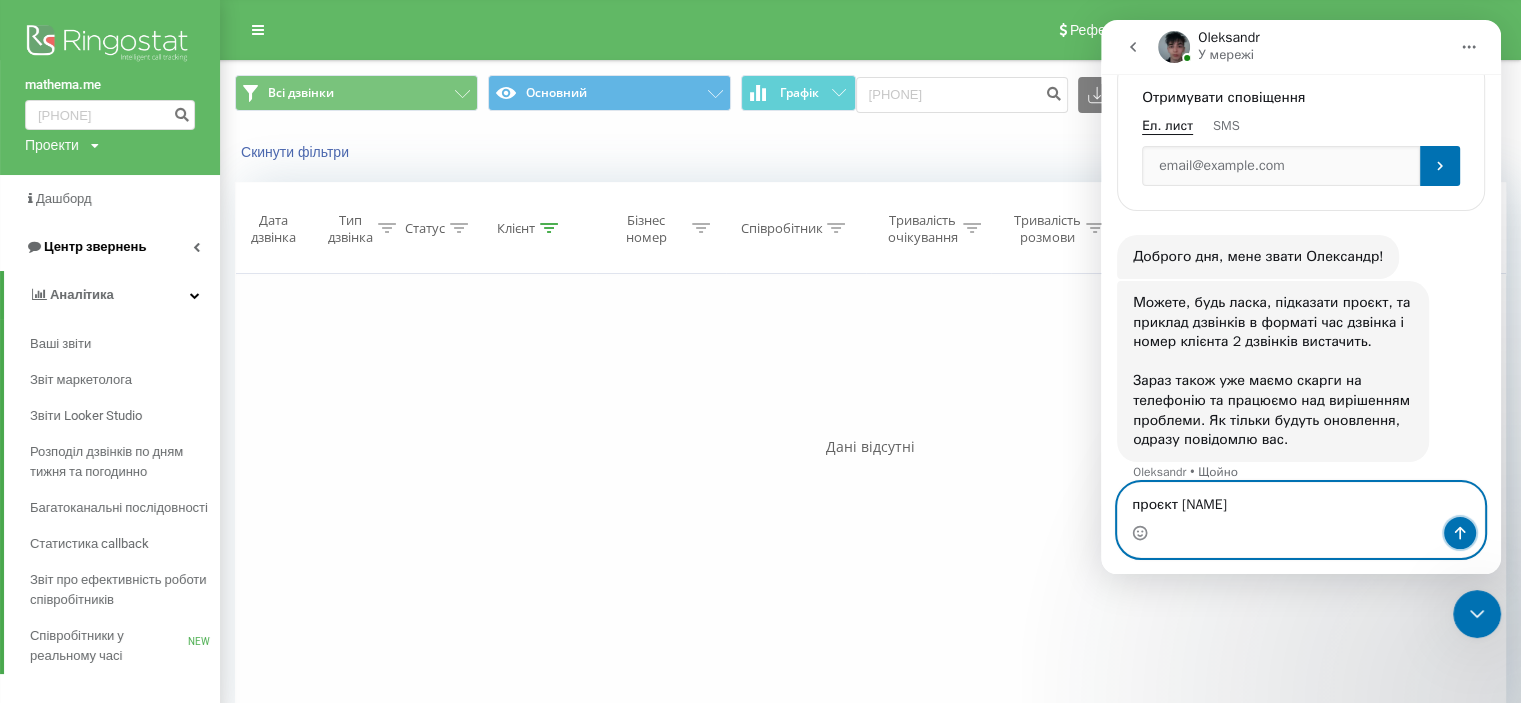 click 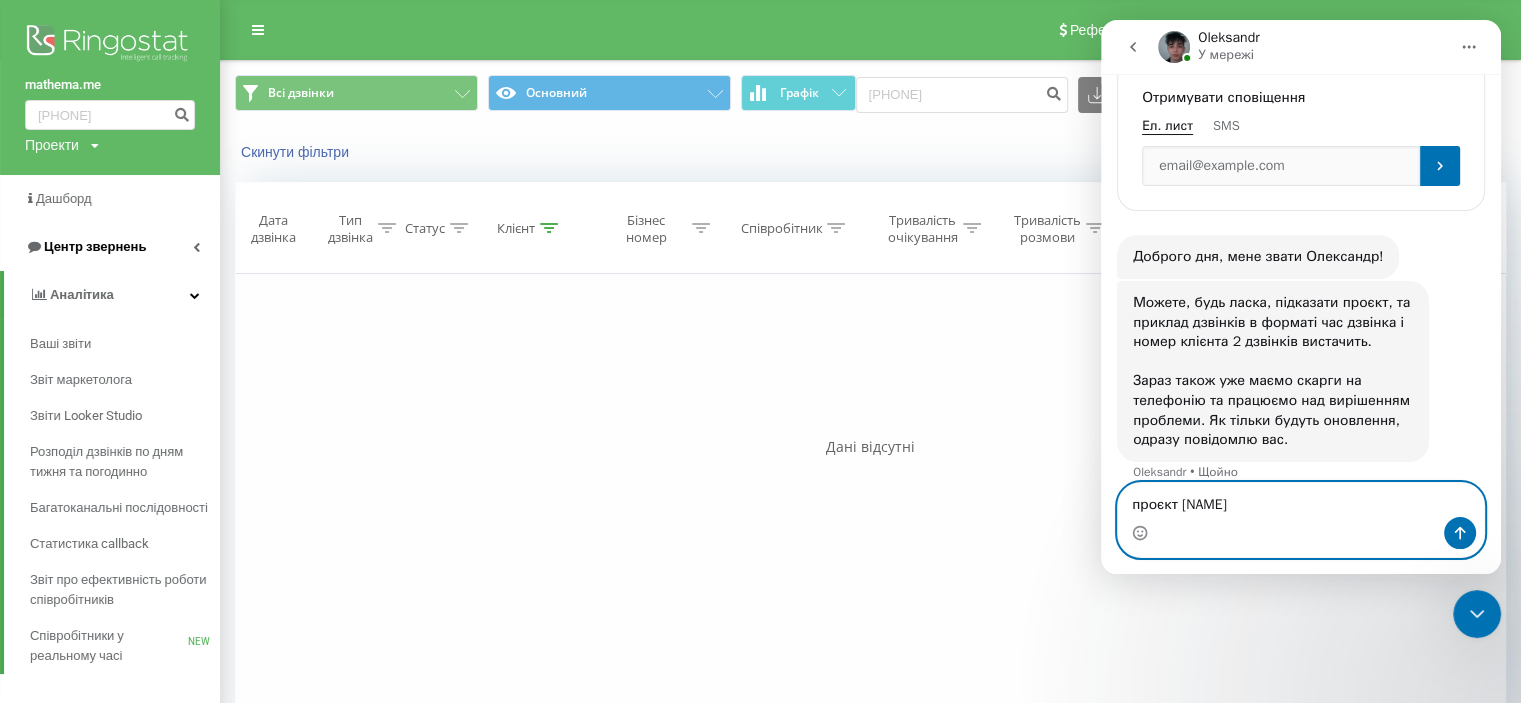 type 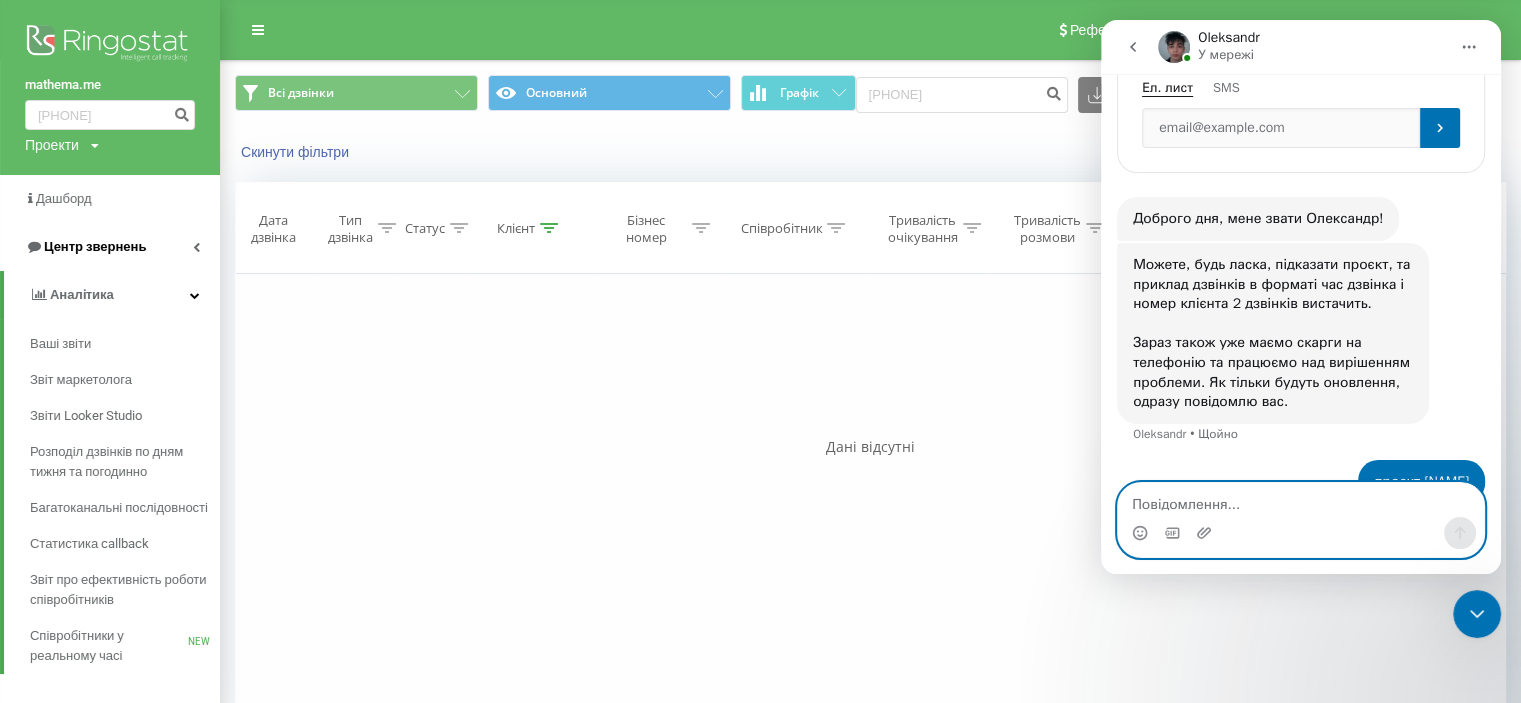 scroll, scrollTop: 473, scrollLeft: 0, axis: vertical 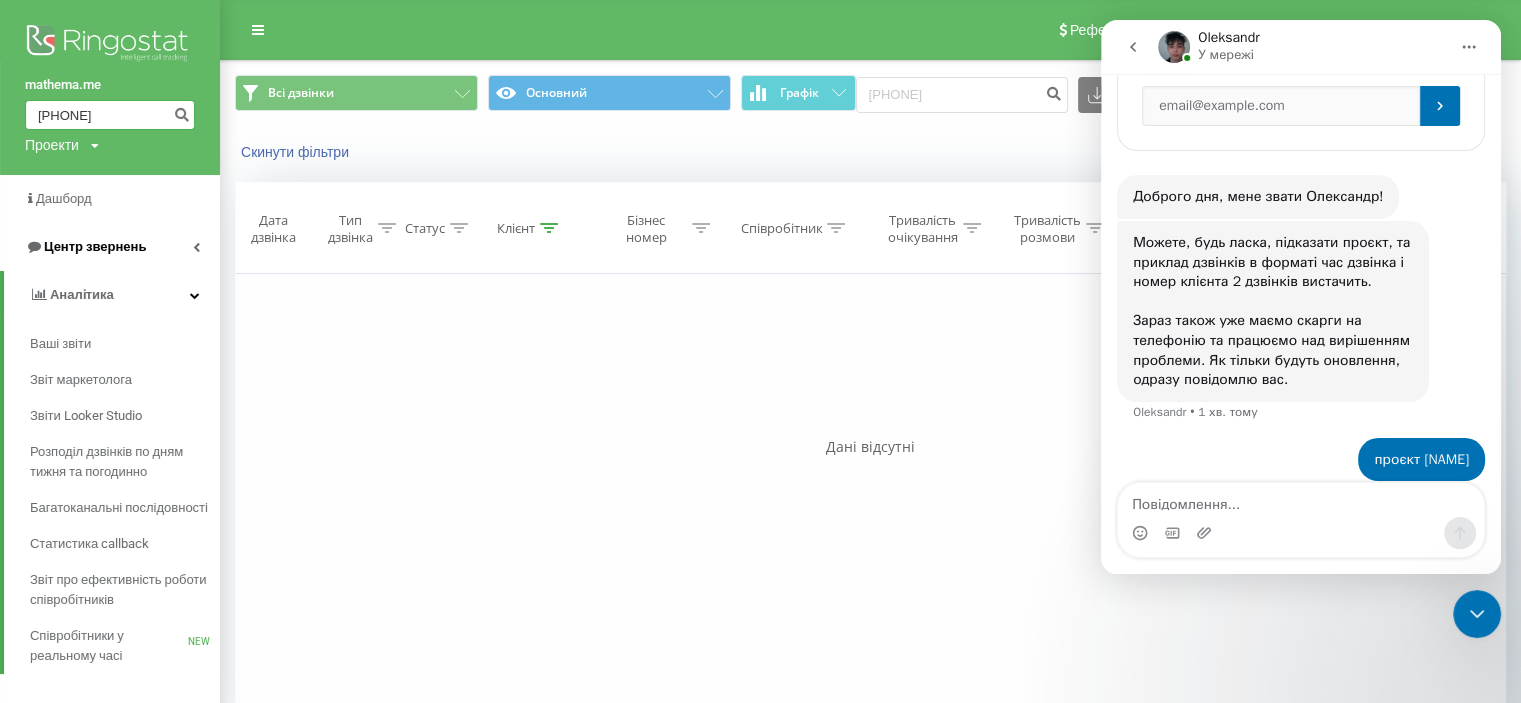 click on "[PHONE]" at bounding box center (110, 115) 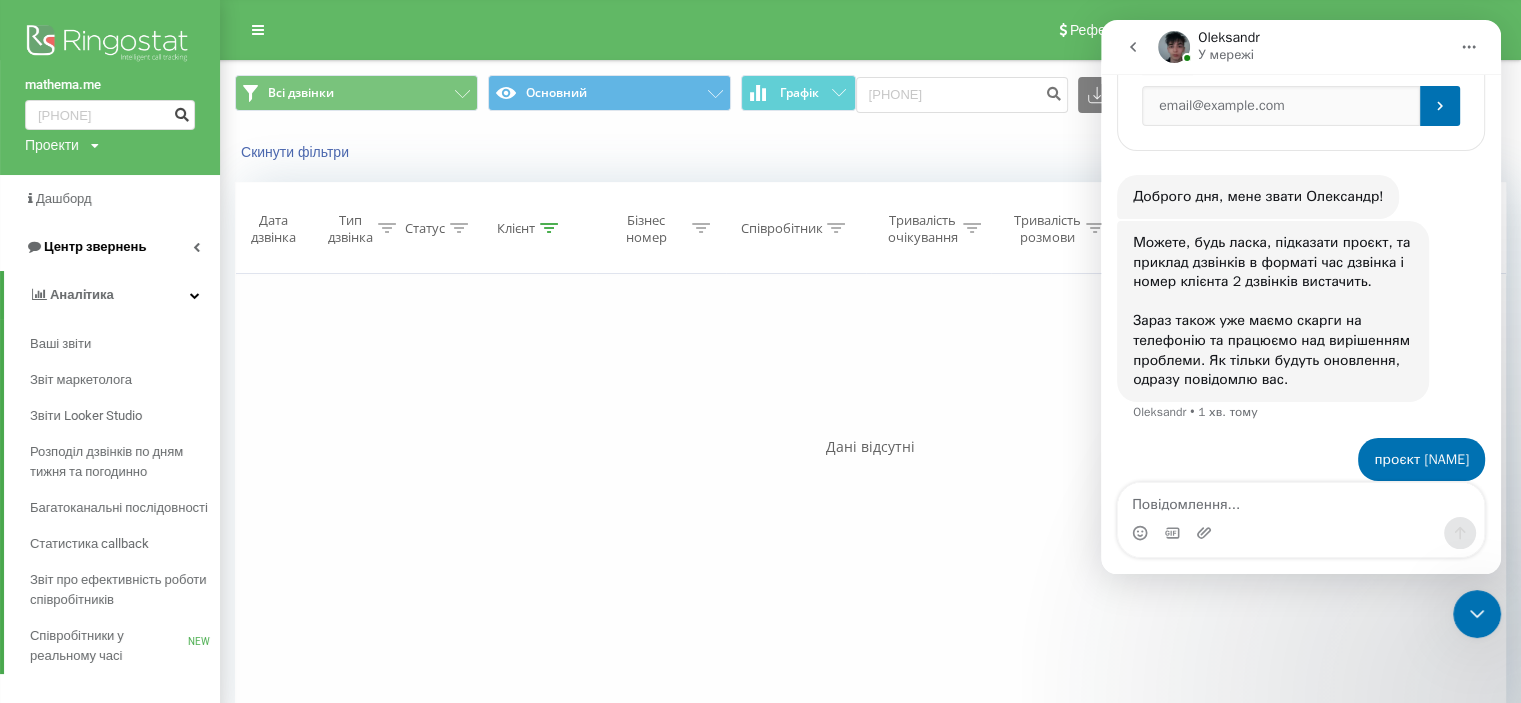 click at bounding box center (181, 112) 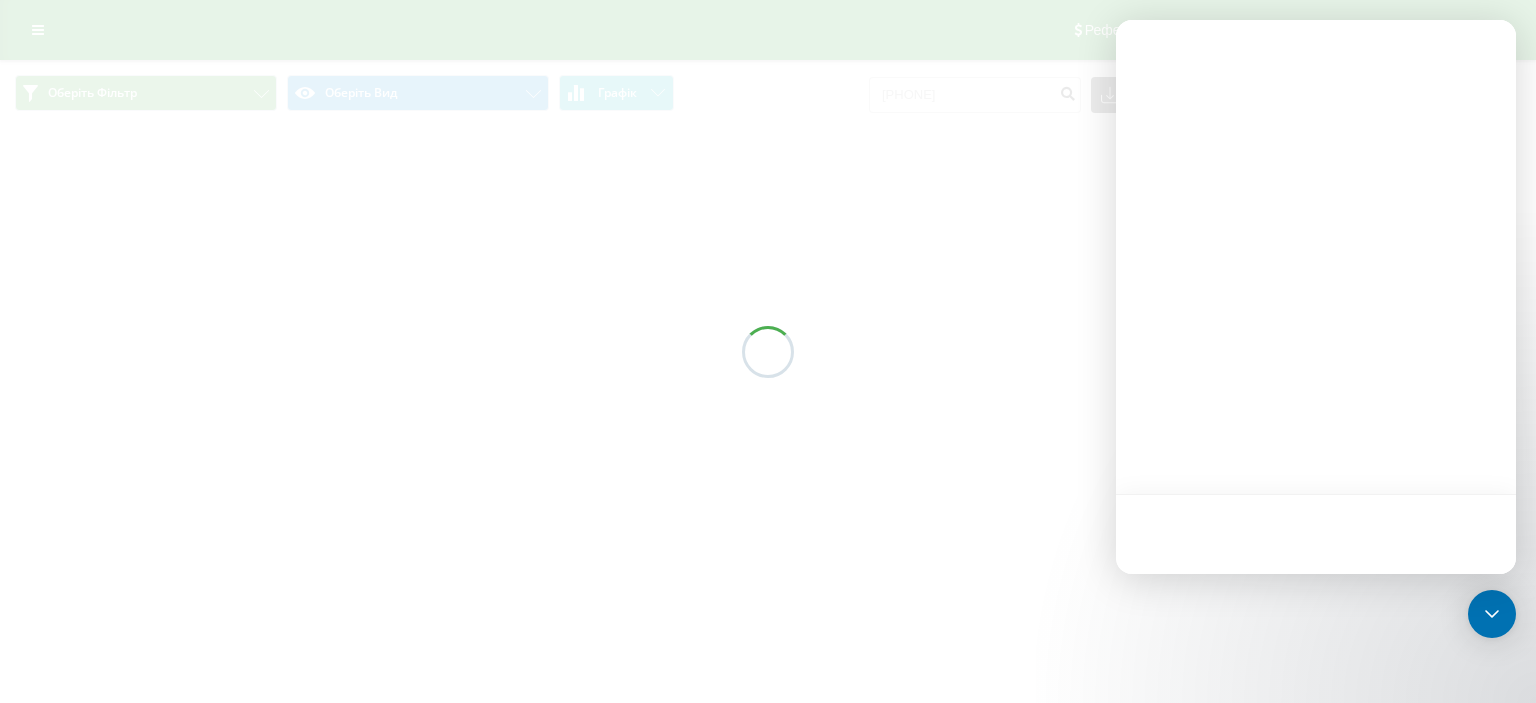 scroll, scrollTop: 0, scrollLeft: 0, axis: both 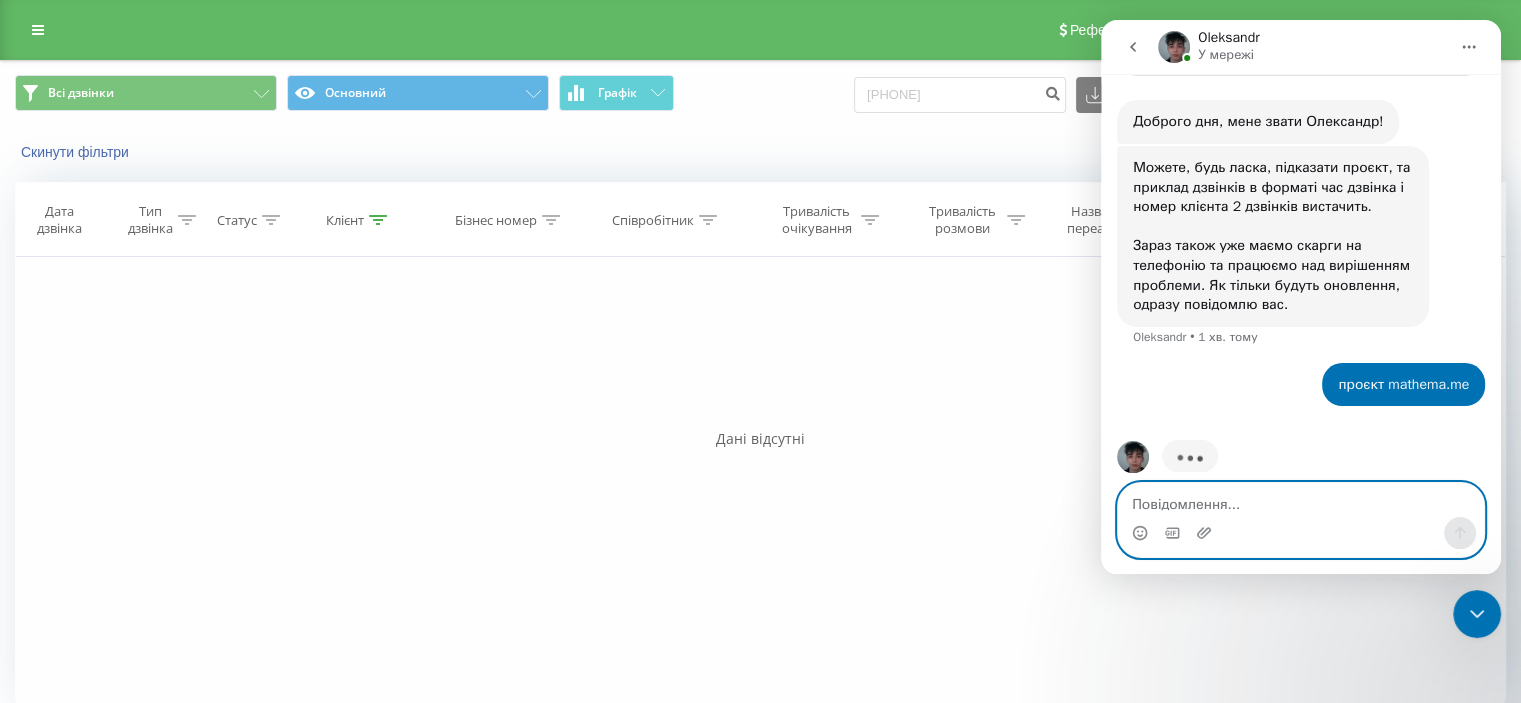 click at bounding box center [1301, 500] 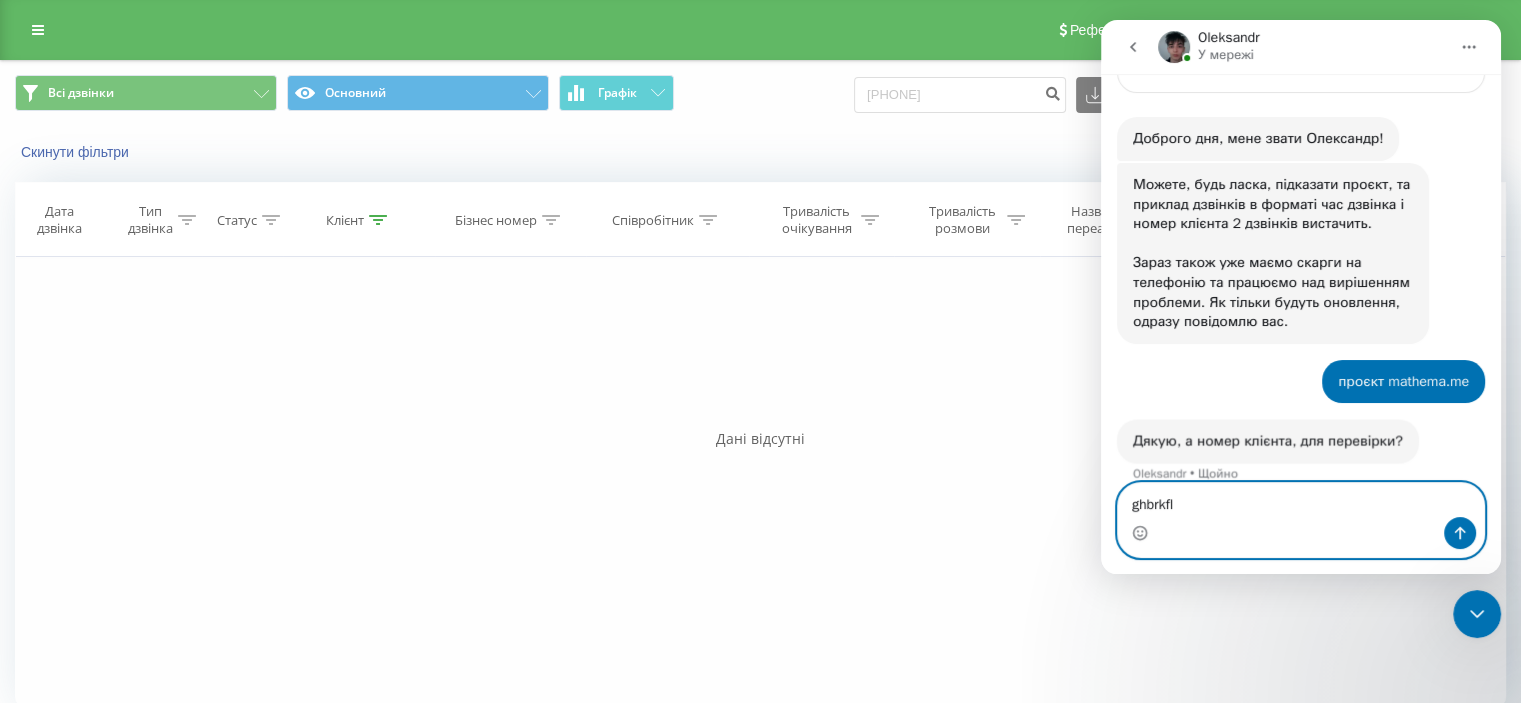 scroll, scrollTop: 532, scrollLeft: 0, axis: vertical 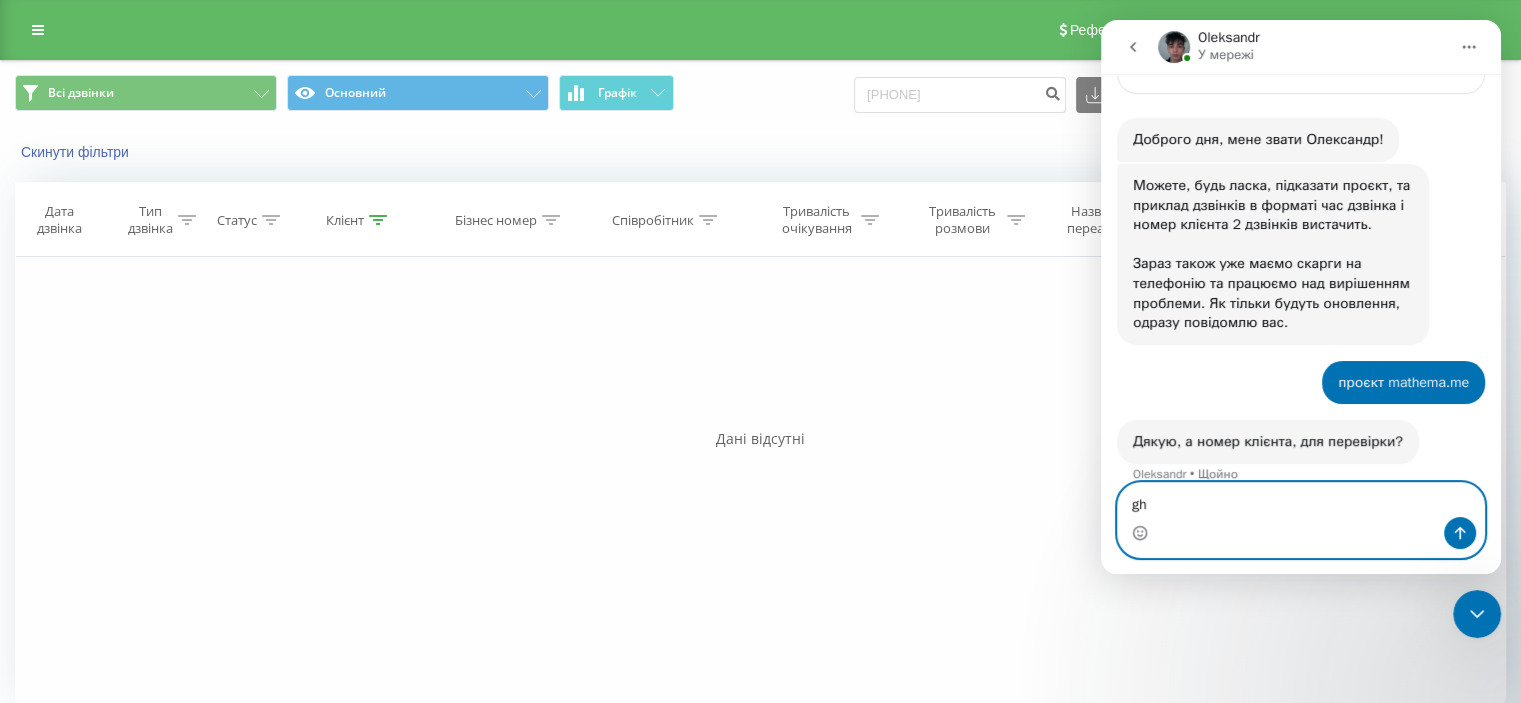 type on "g" 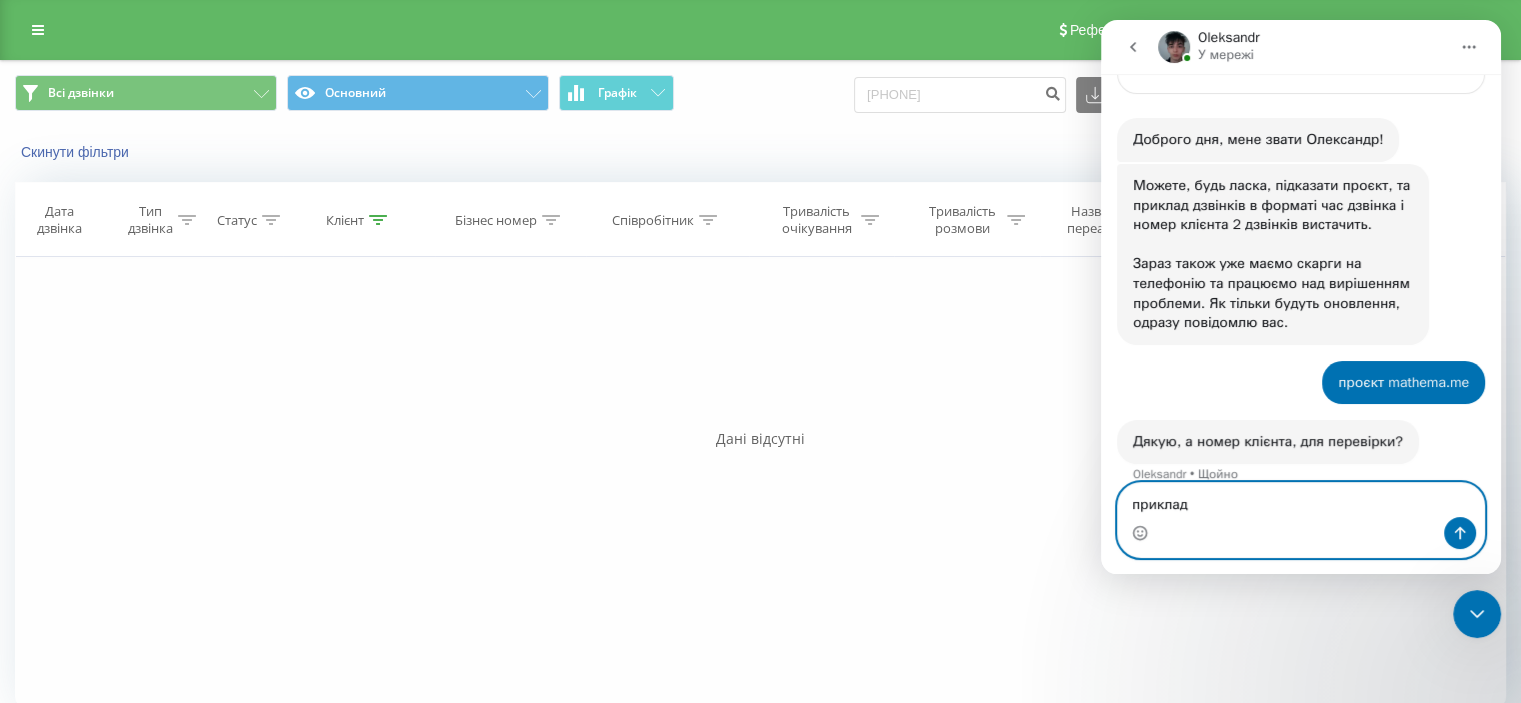 paste on "[PHONE]" 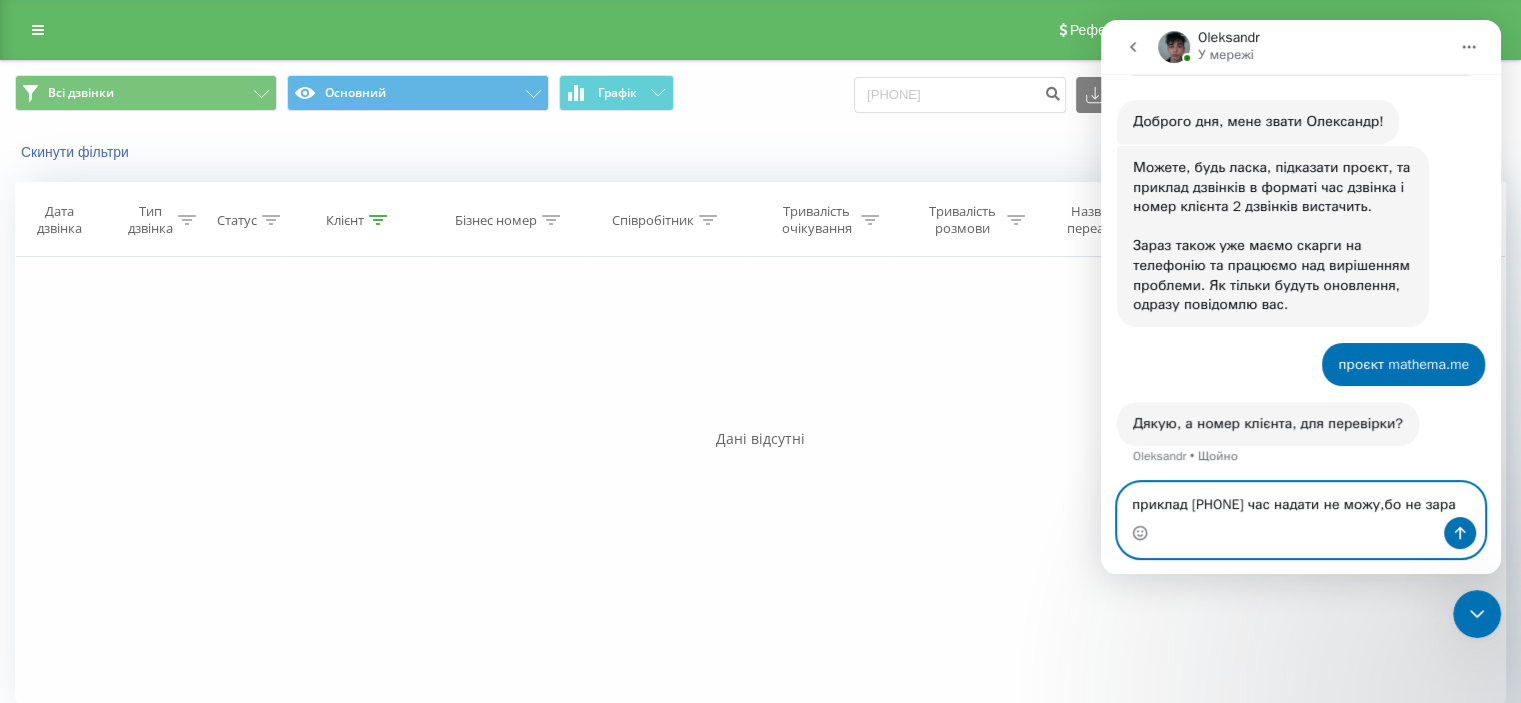 scroll, scrollTop: 552, scrollLeft: 0, axis: vertical 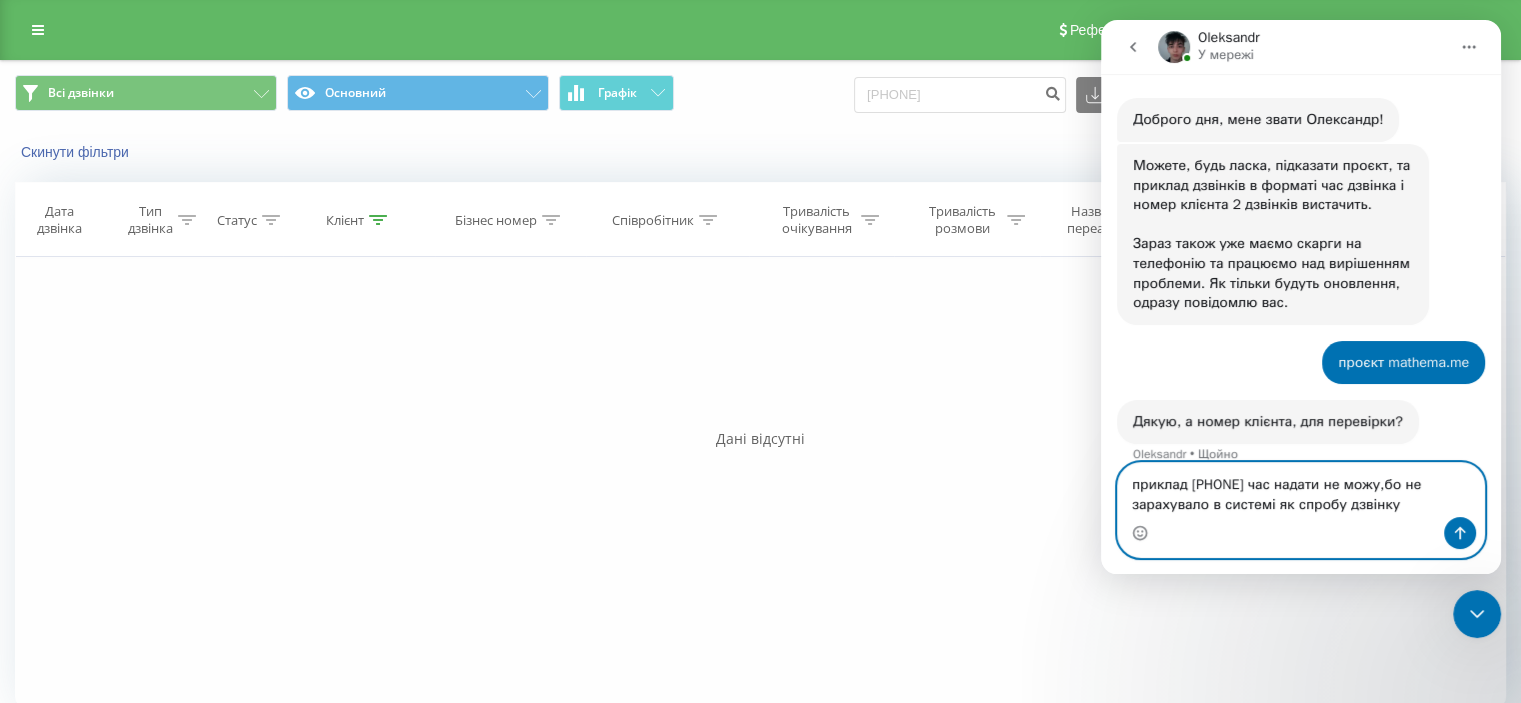 type on "приклад 380937455974 час надати не можу,бо не зарахувало в системі як спробу дзвінку" 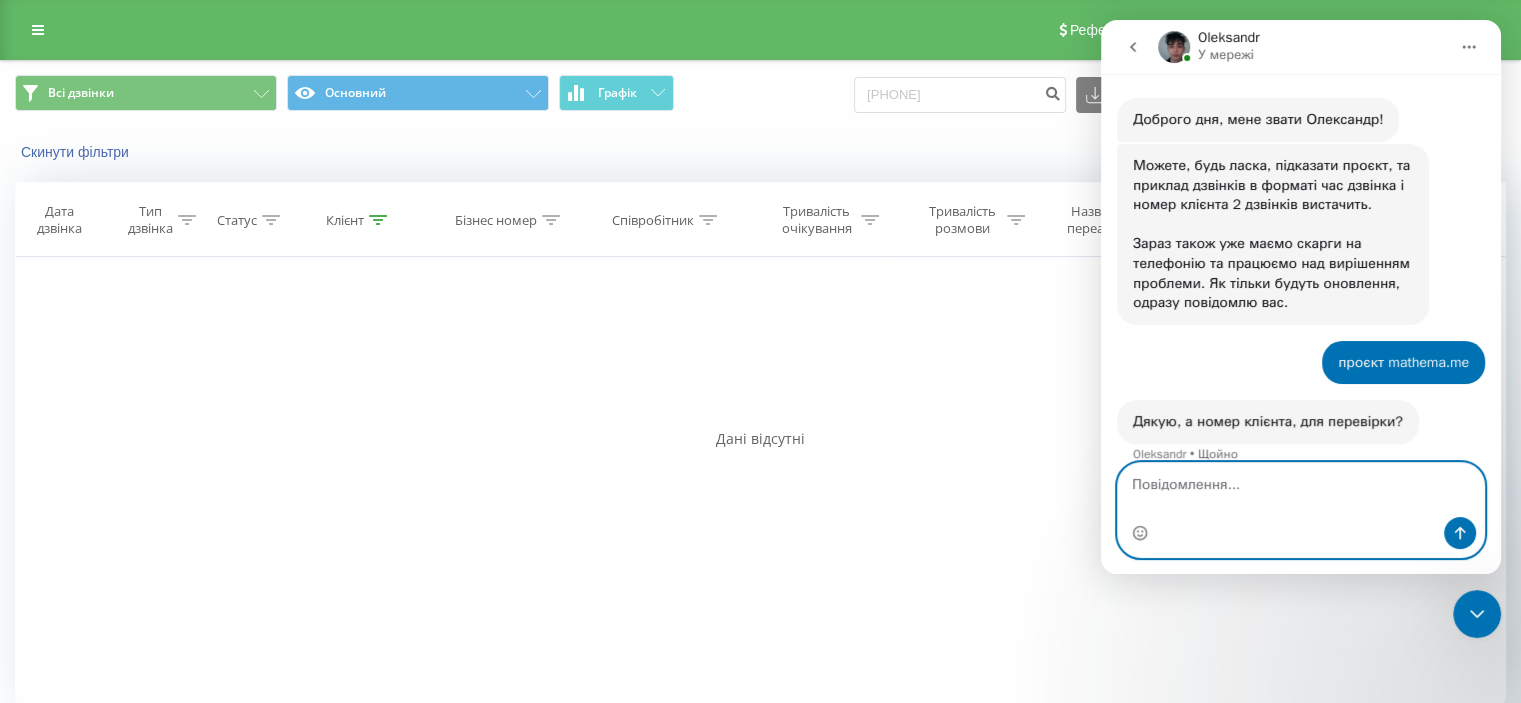 scroll, scrollTop: 632, scrollLeft: 0, axis: vertical 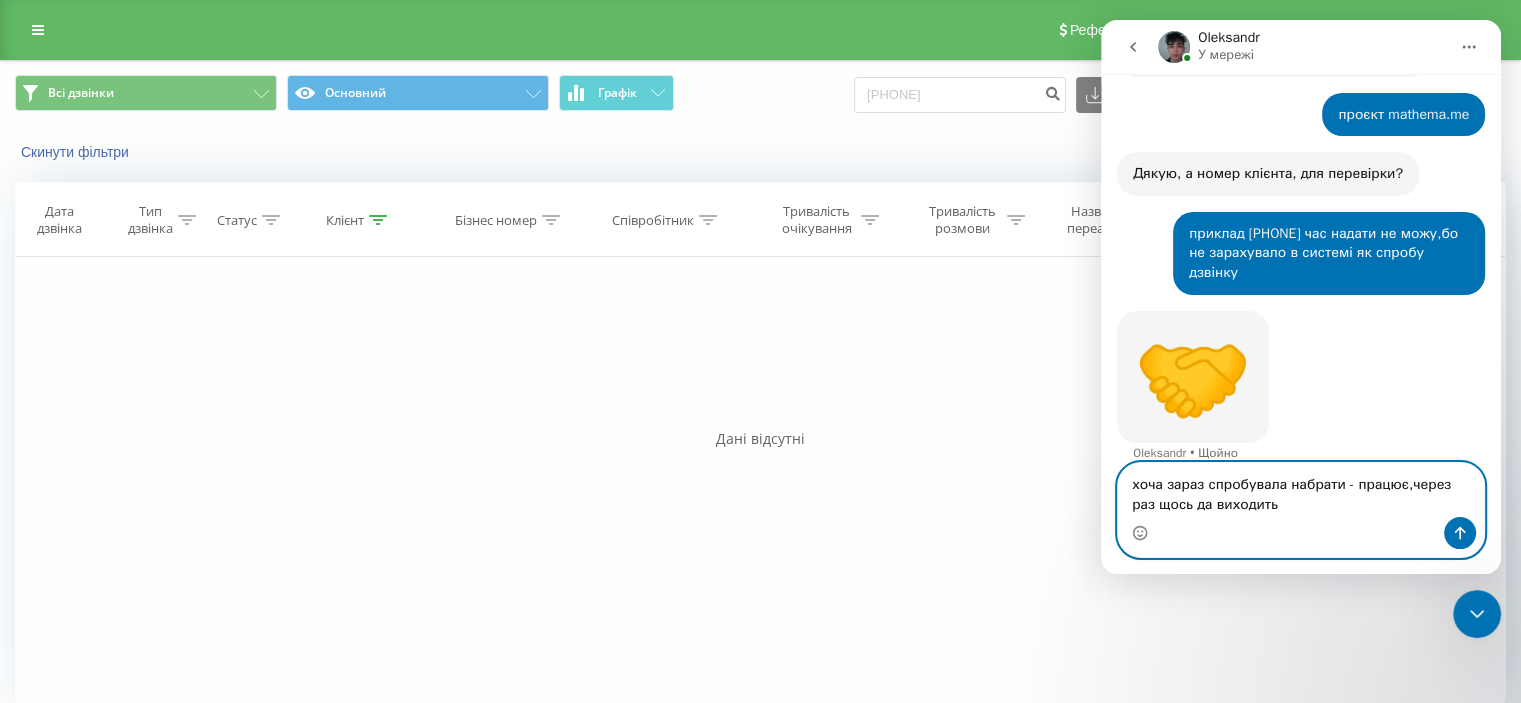 type on "хоча зараз спробувала набрати - працює,через раз щось да виходить" 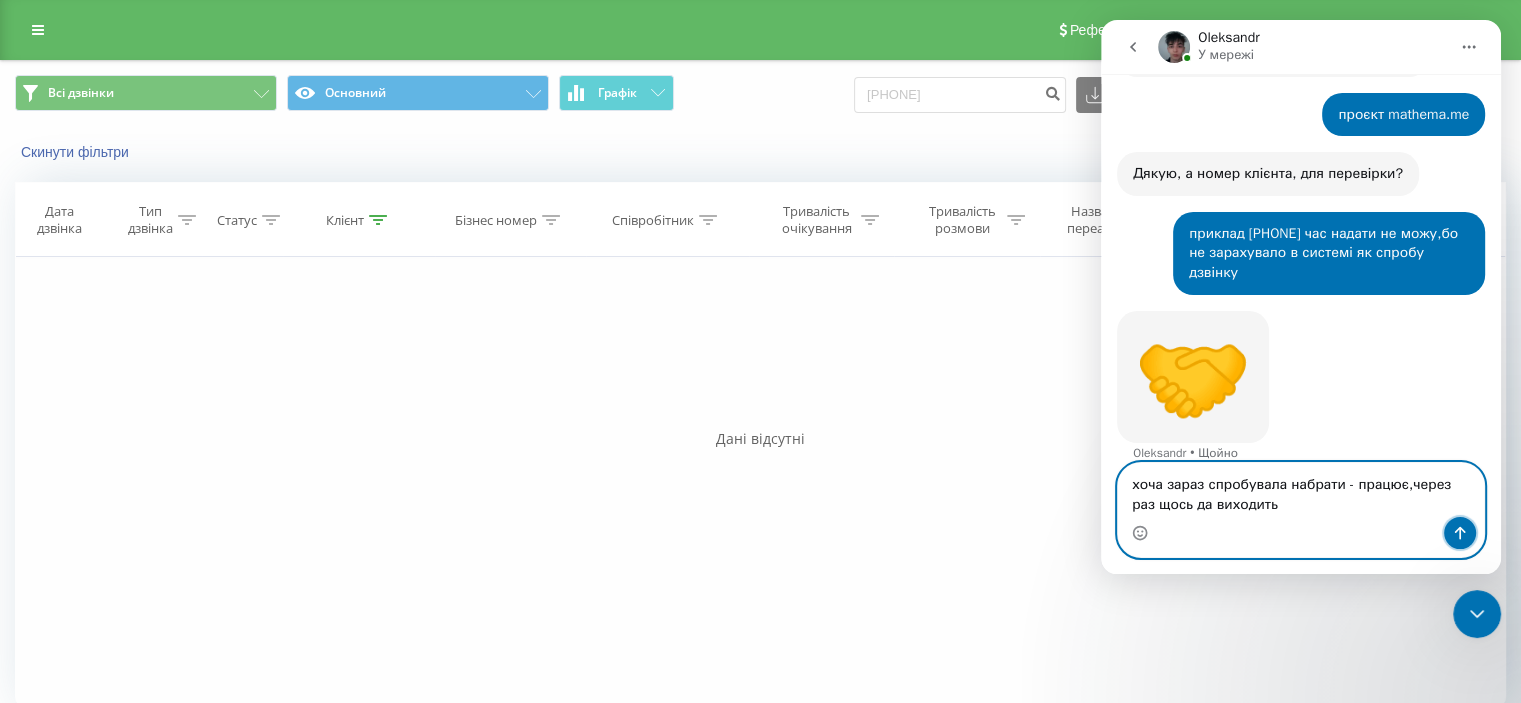 click 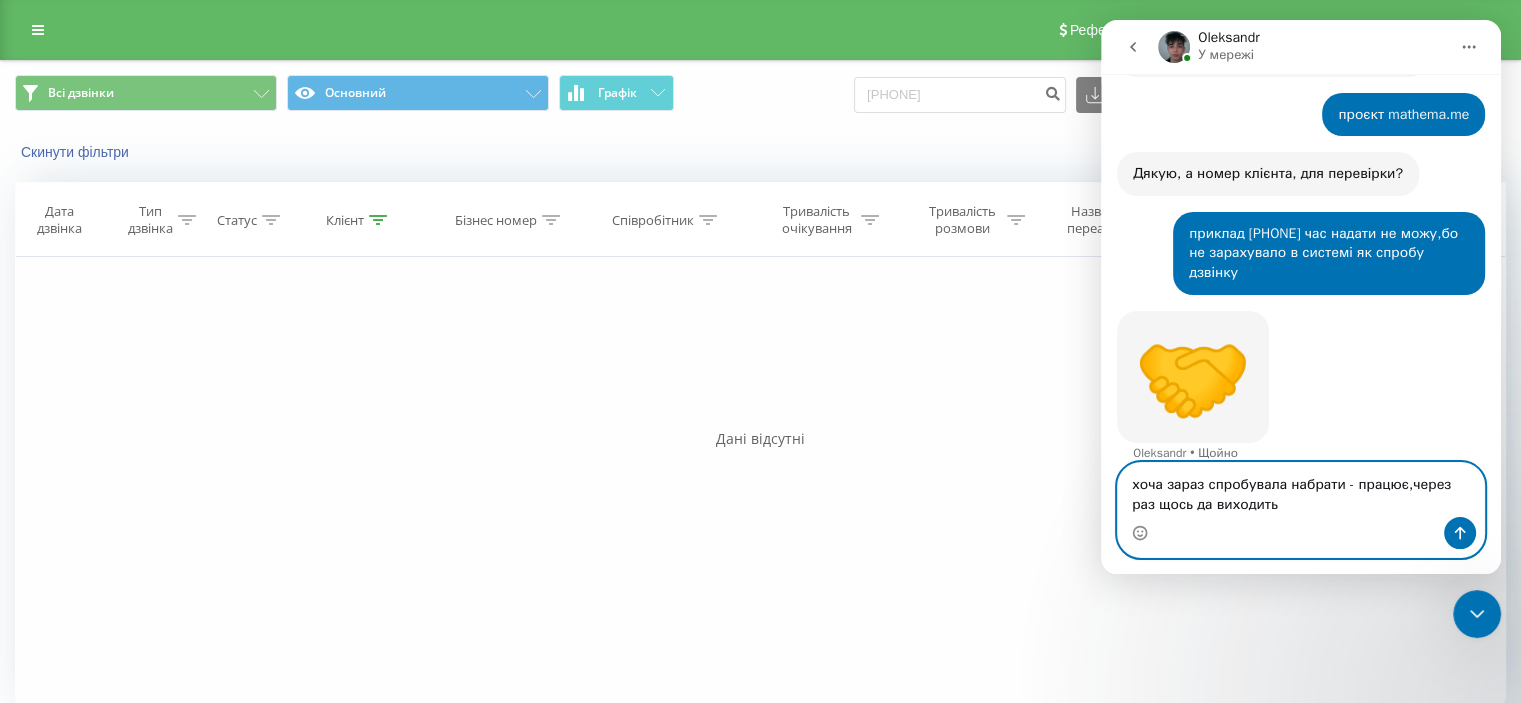 type 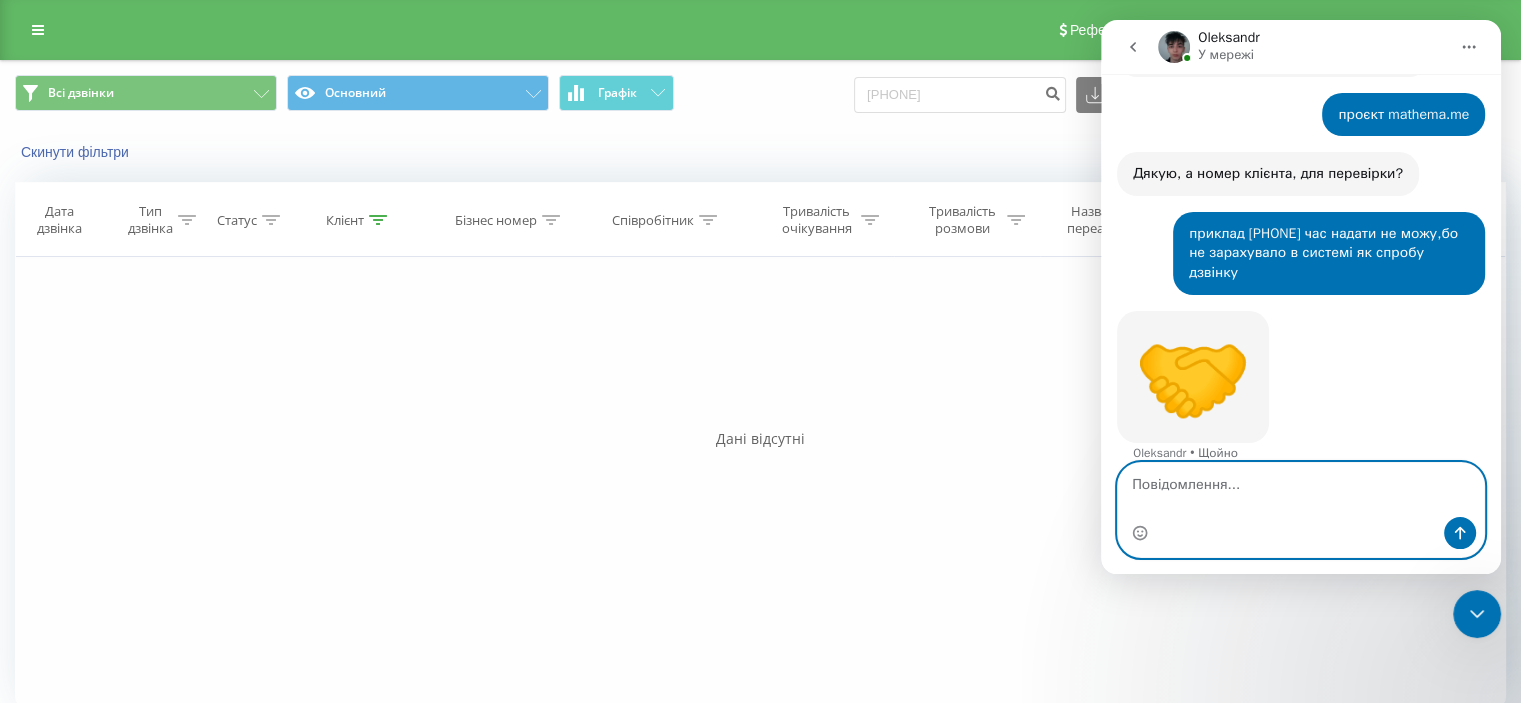 scroll, scrollTop: 859, scrollLeft: 0, axis: vertical 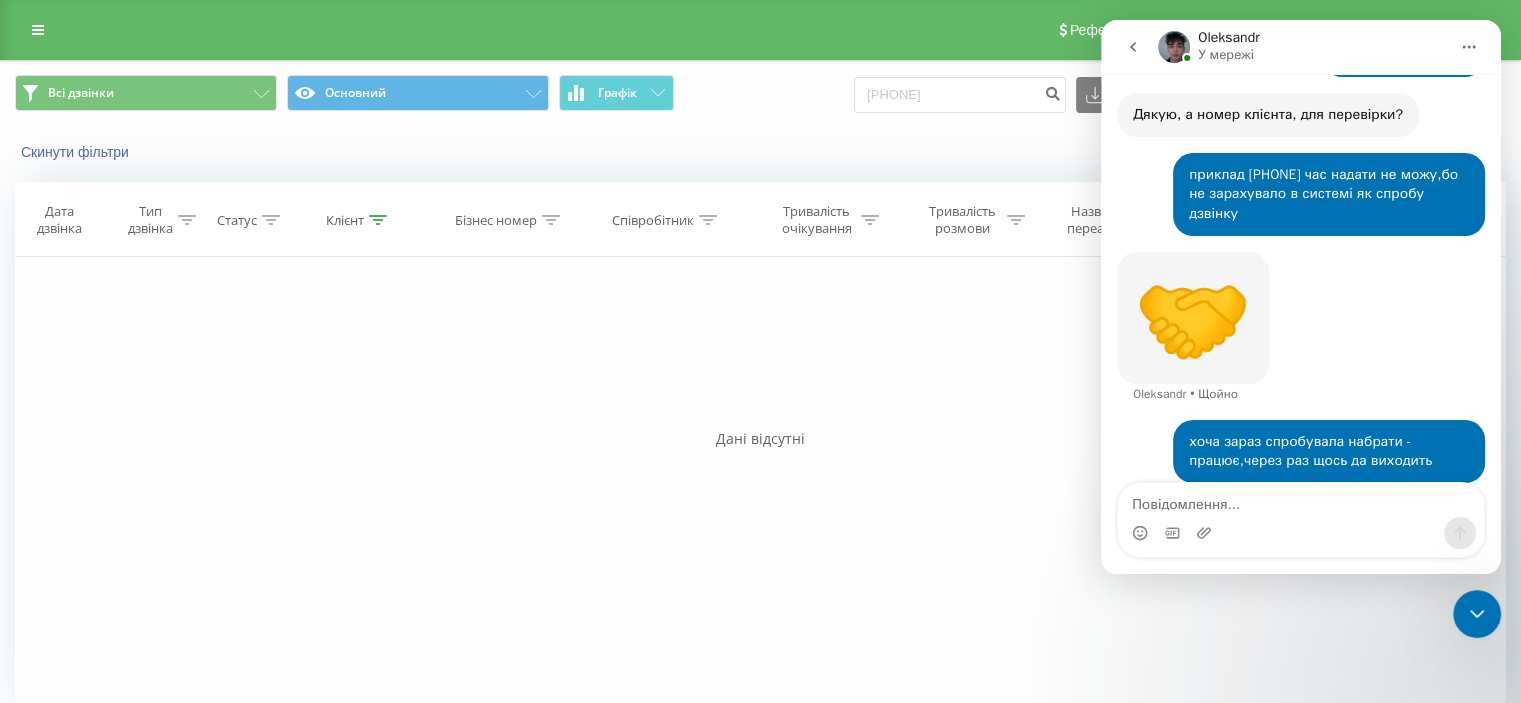 click 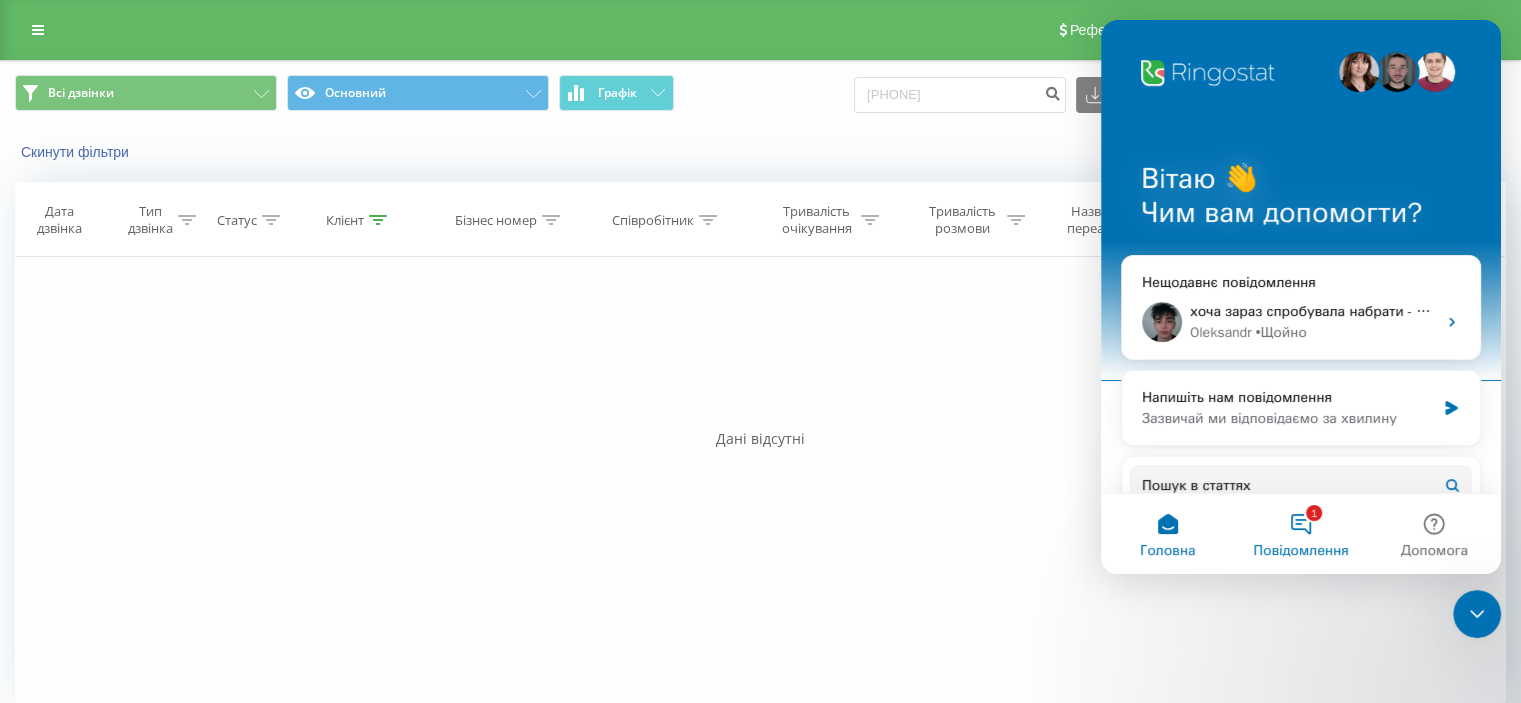 click on "1 Повідомлення" at bounding box center (1300, 534) 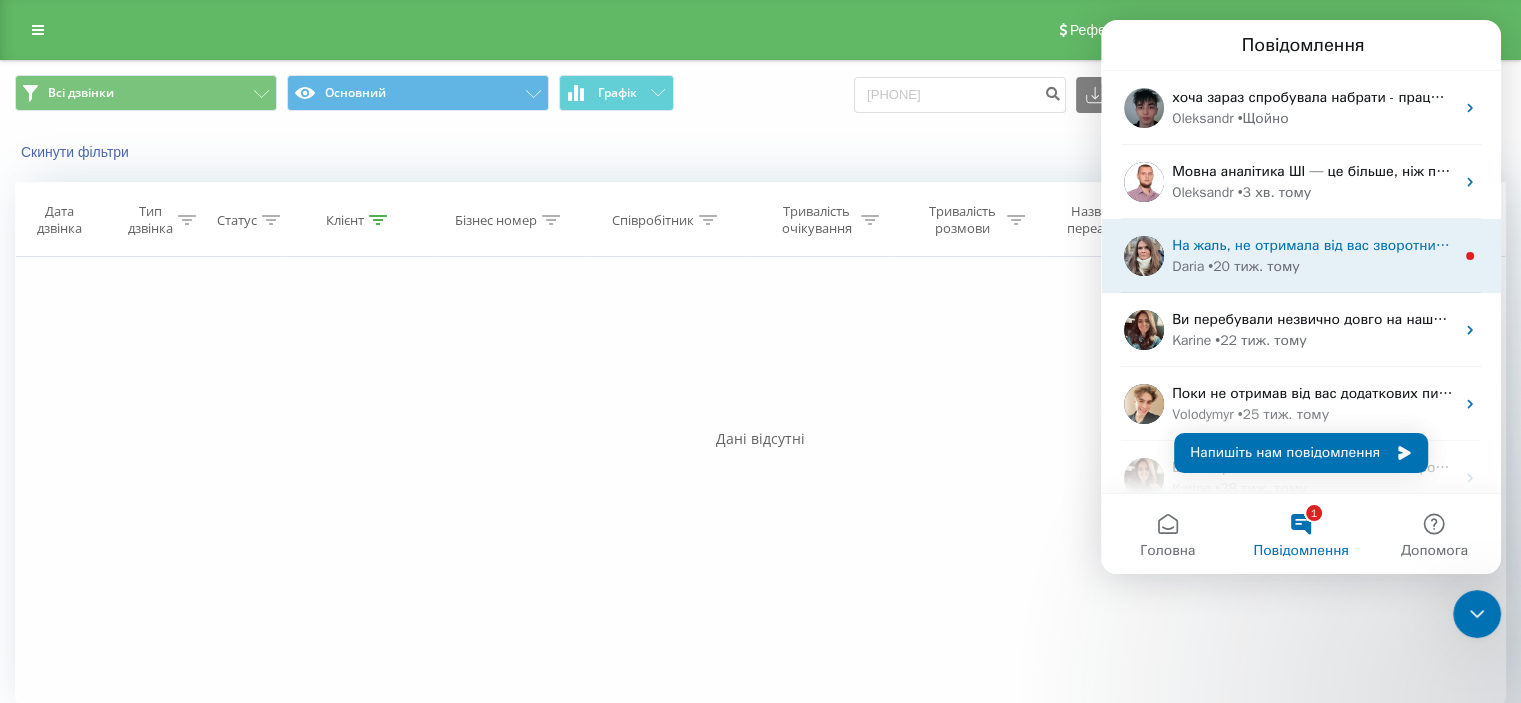 click on "Daria •  20 тиж. тому" at bounding box center [1313, 266] 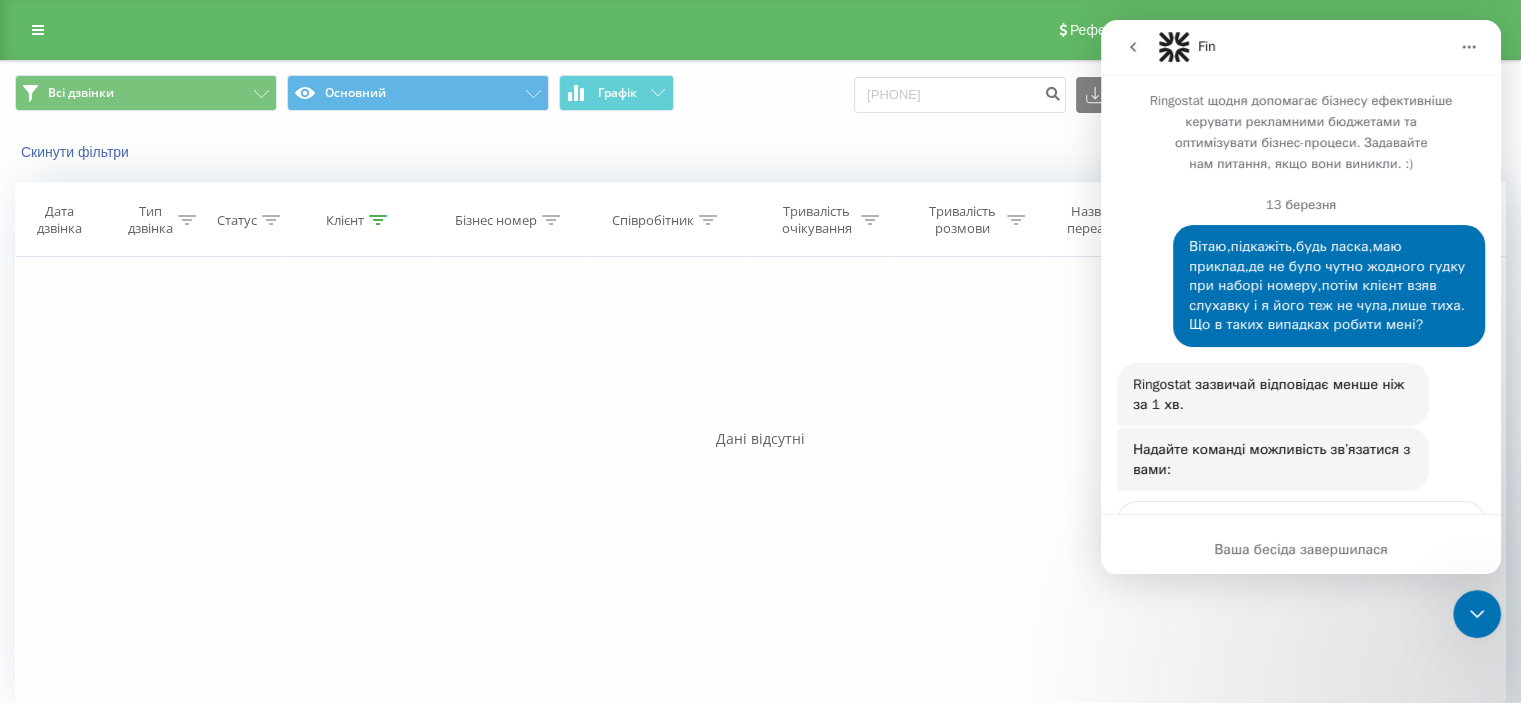 scroll, scrollTop: 3, scrollLeft: 0, axis: vertical 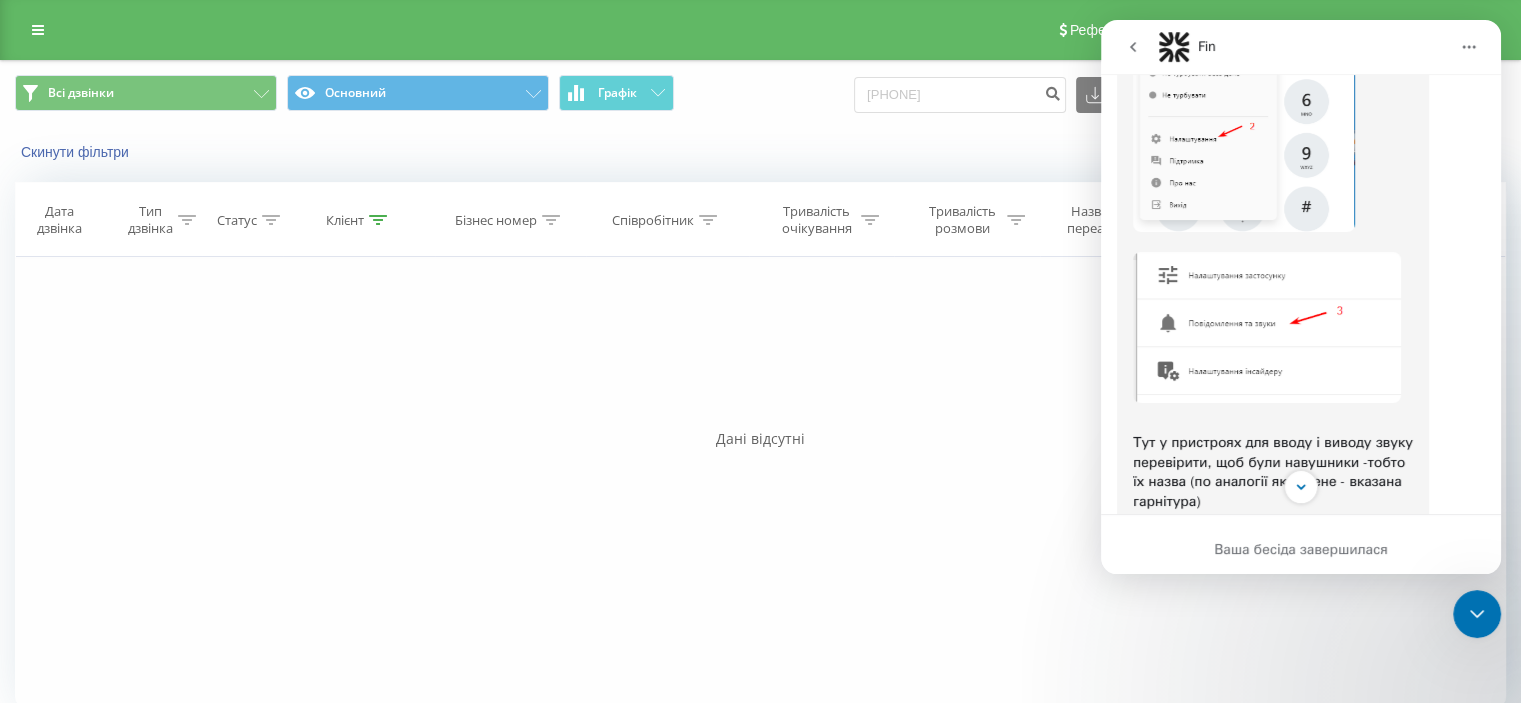 click 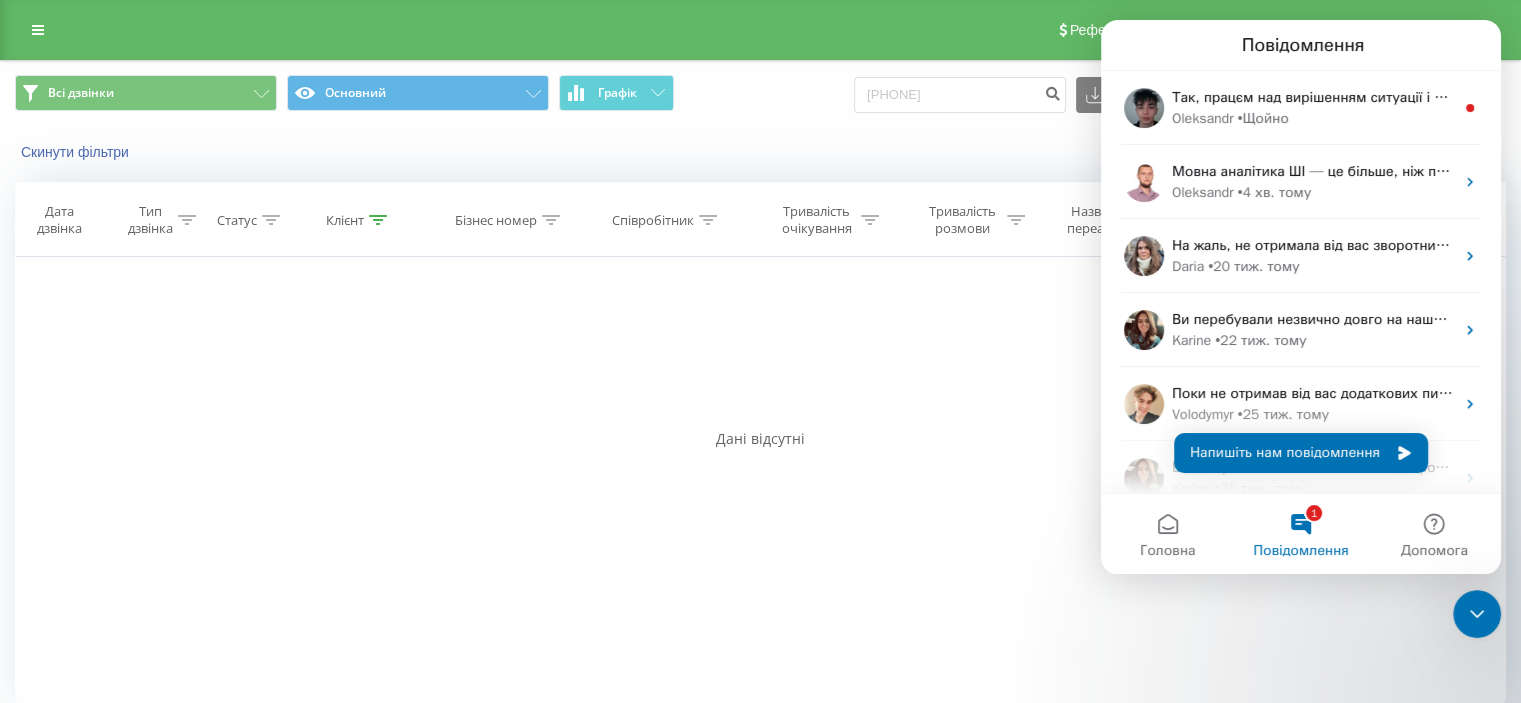 scroll, scrollTop: 0, scrollLeft: 0, axis: both 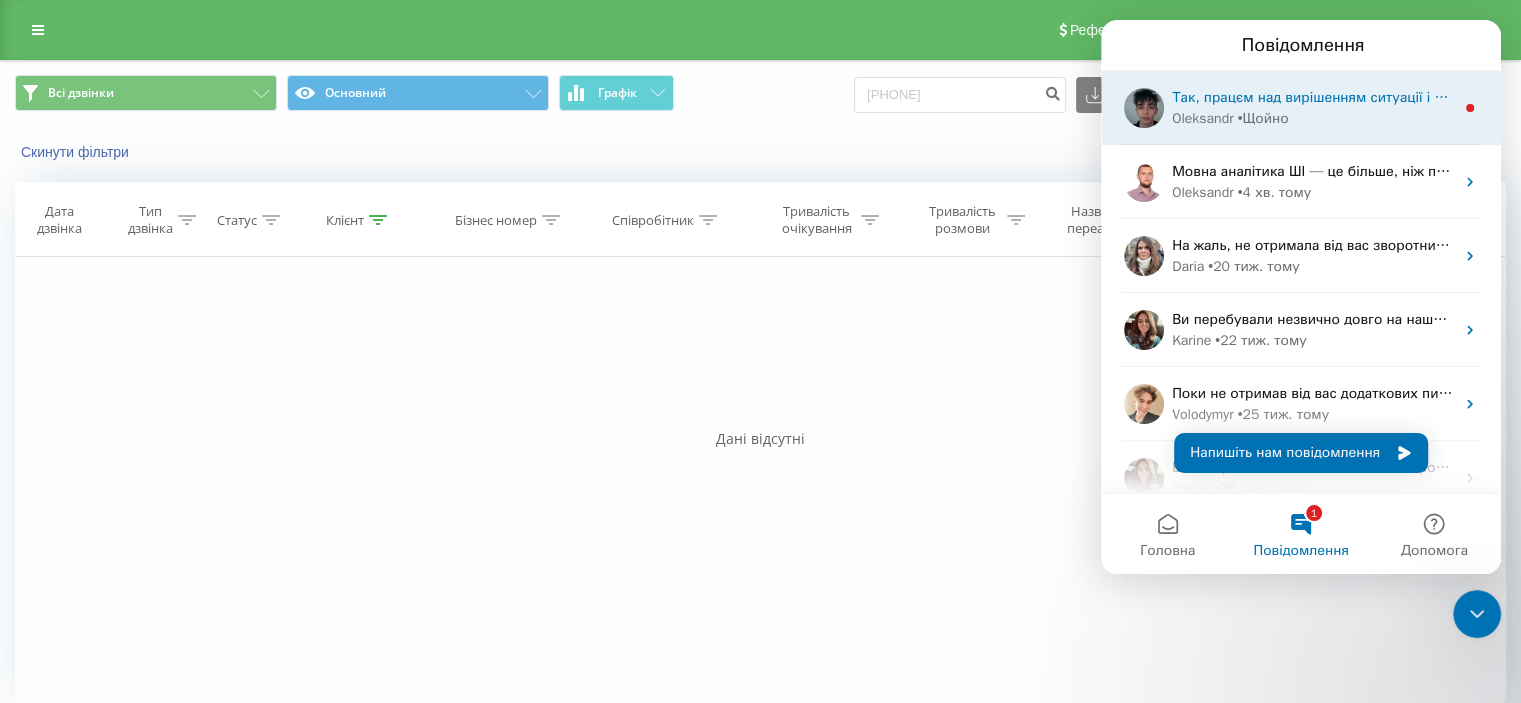 click on "•  Щойно" at bounding box center [1263, 118] 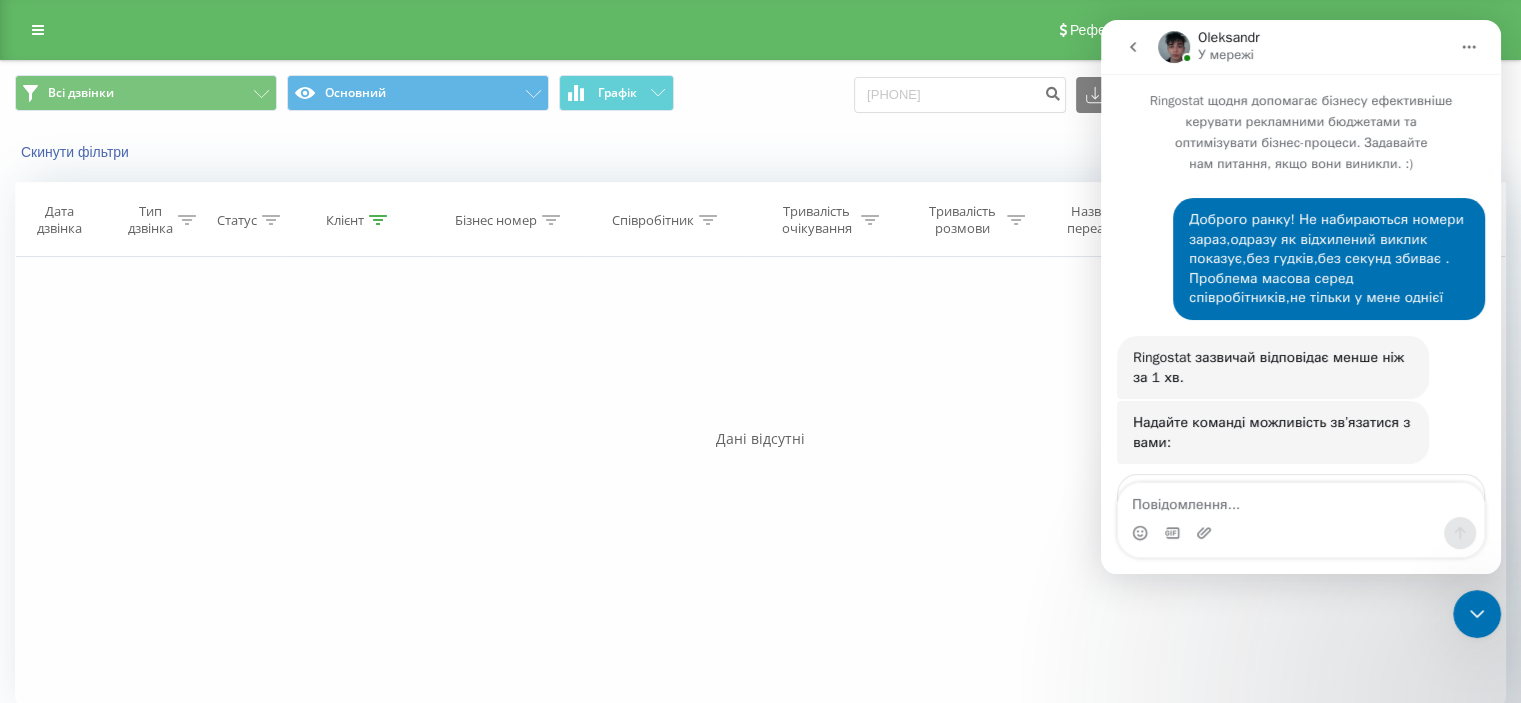 scroll, scrollTop: 3, scrollLeft: 0, axis: vertical 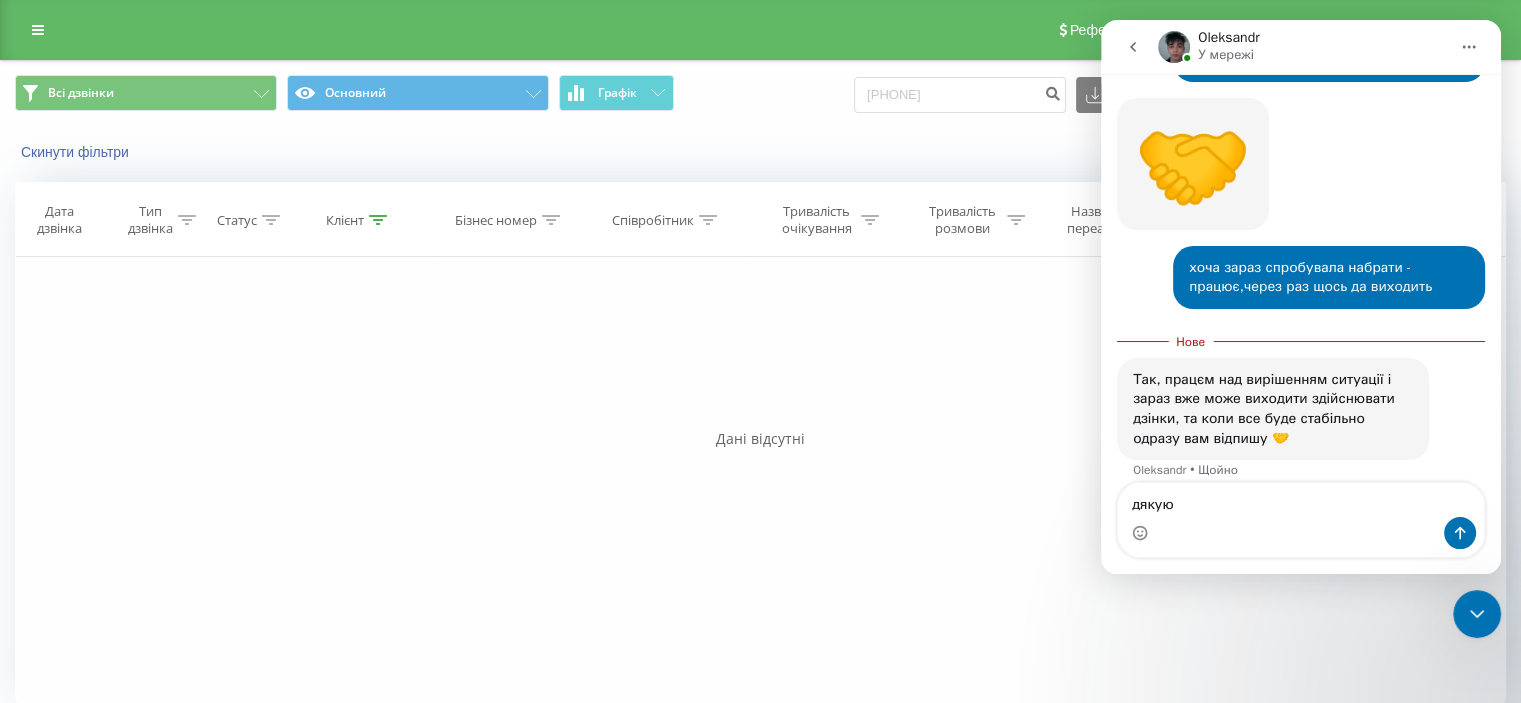 type on "дякую)" 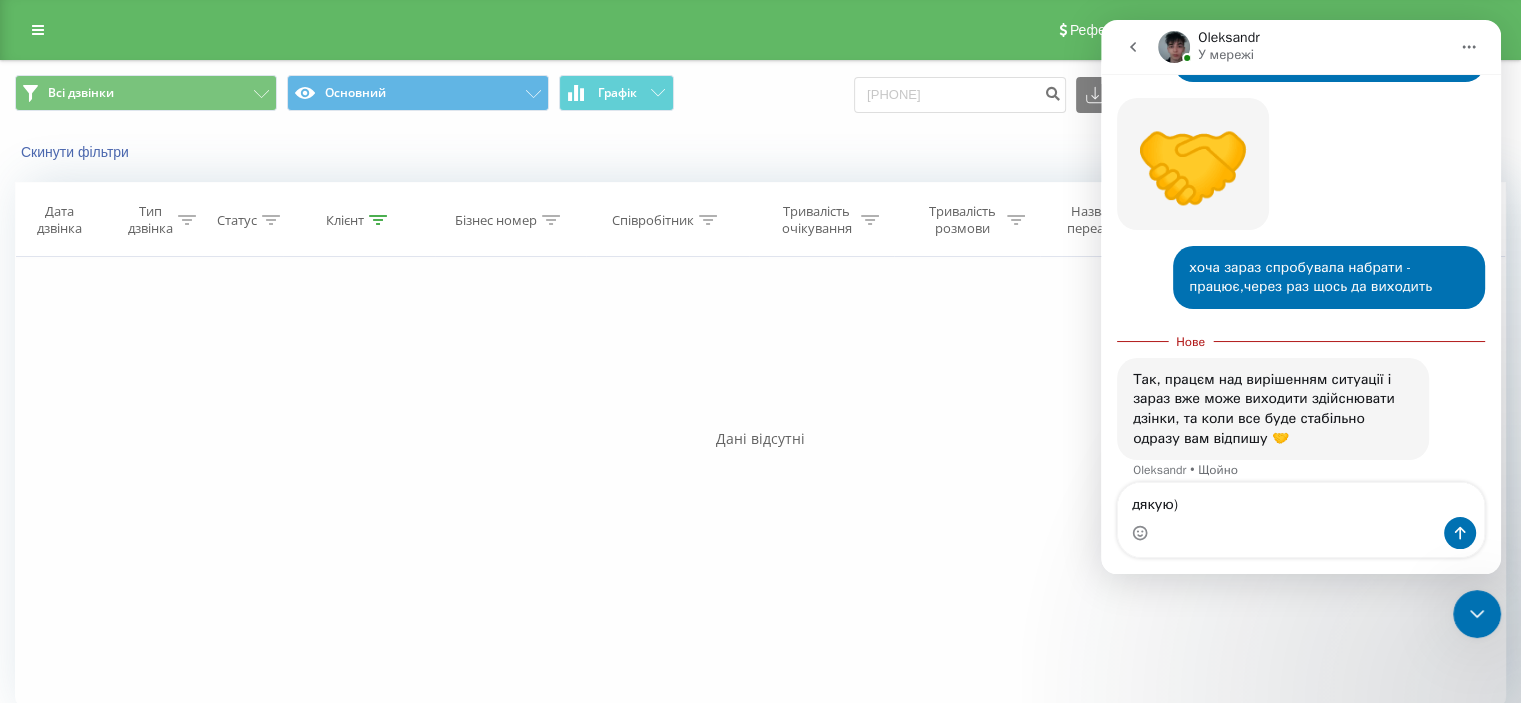 type 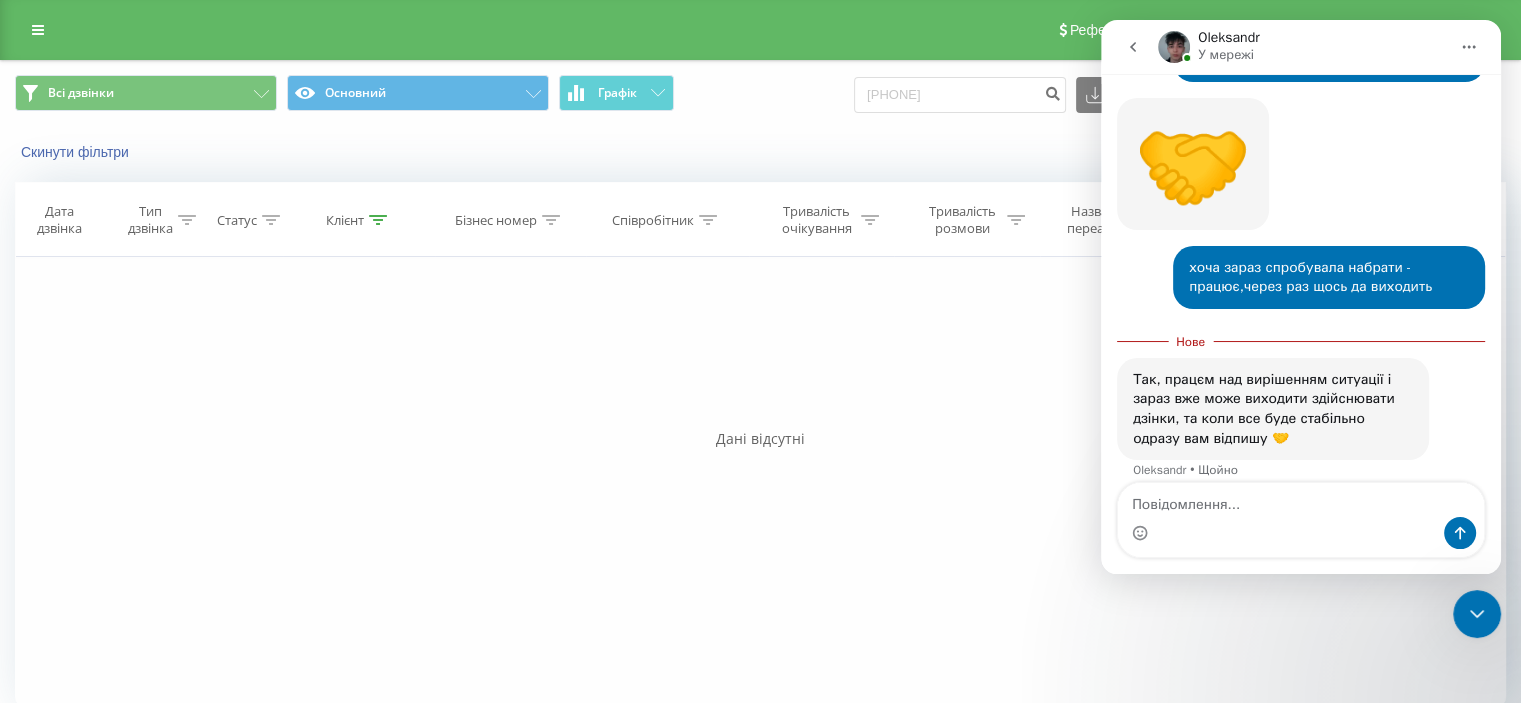 scroll, scrollTop: 2, scrollLeft: 0, axis: vertical 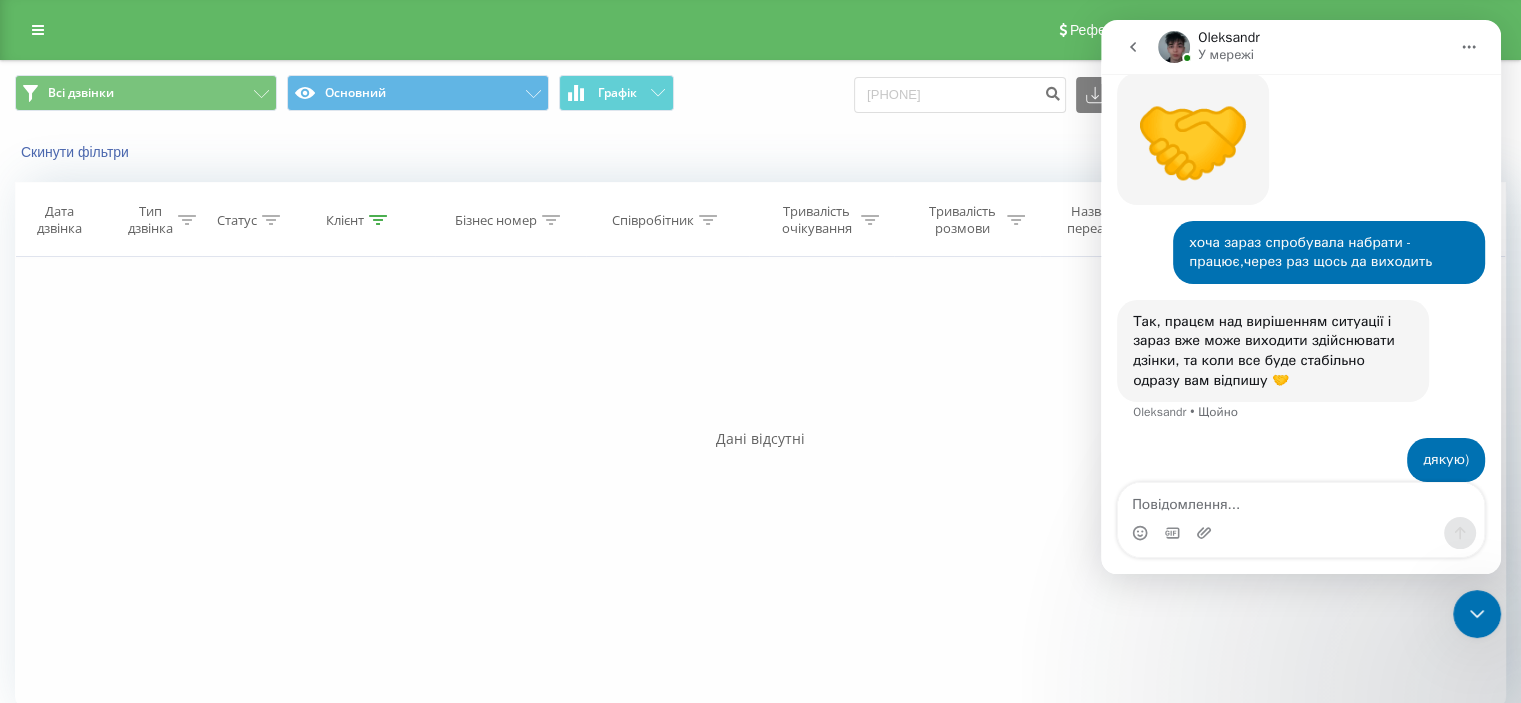 click at bounding box center [1133, 47] 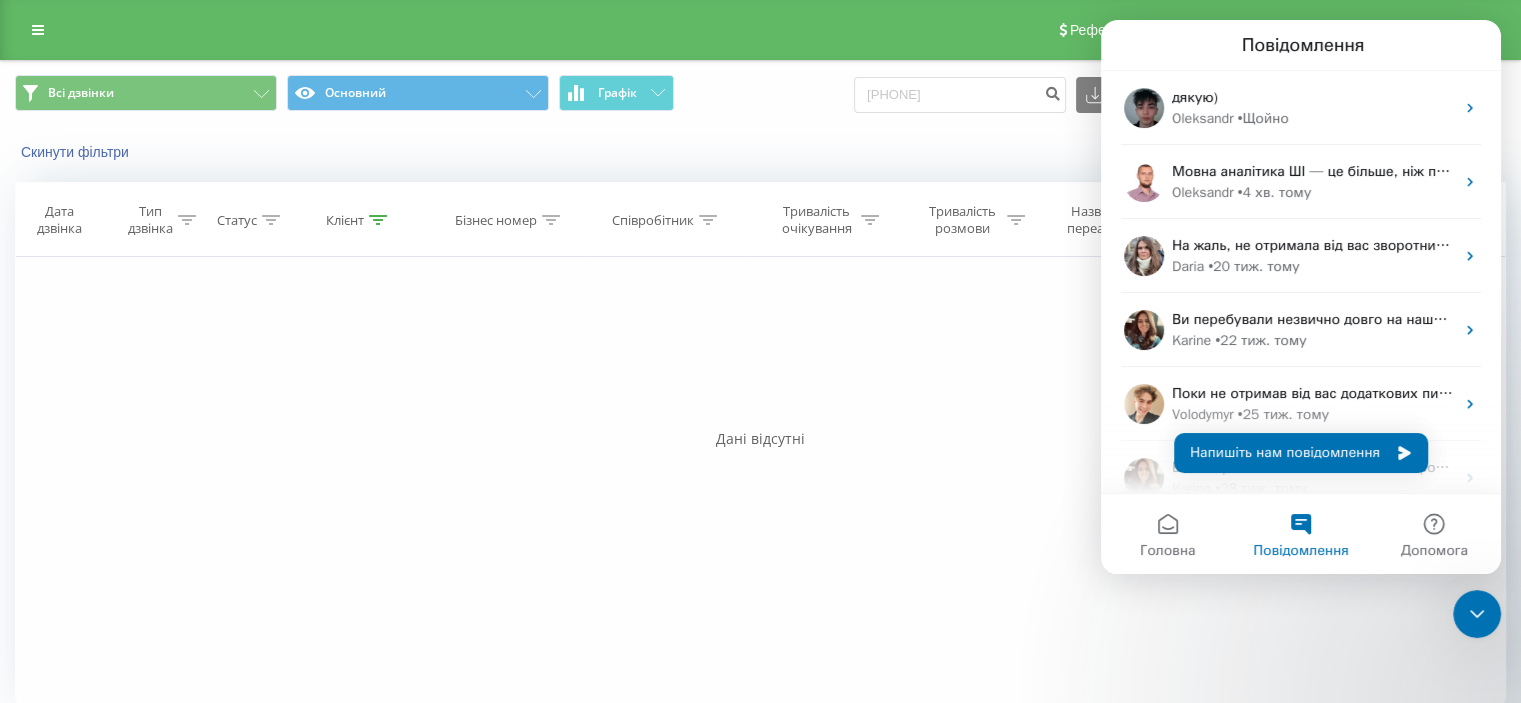scroll, scrollTop: 0, scrollLeft: 0, axis: both 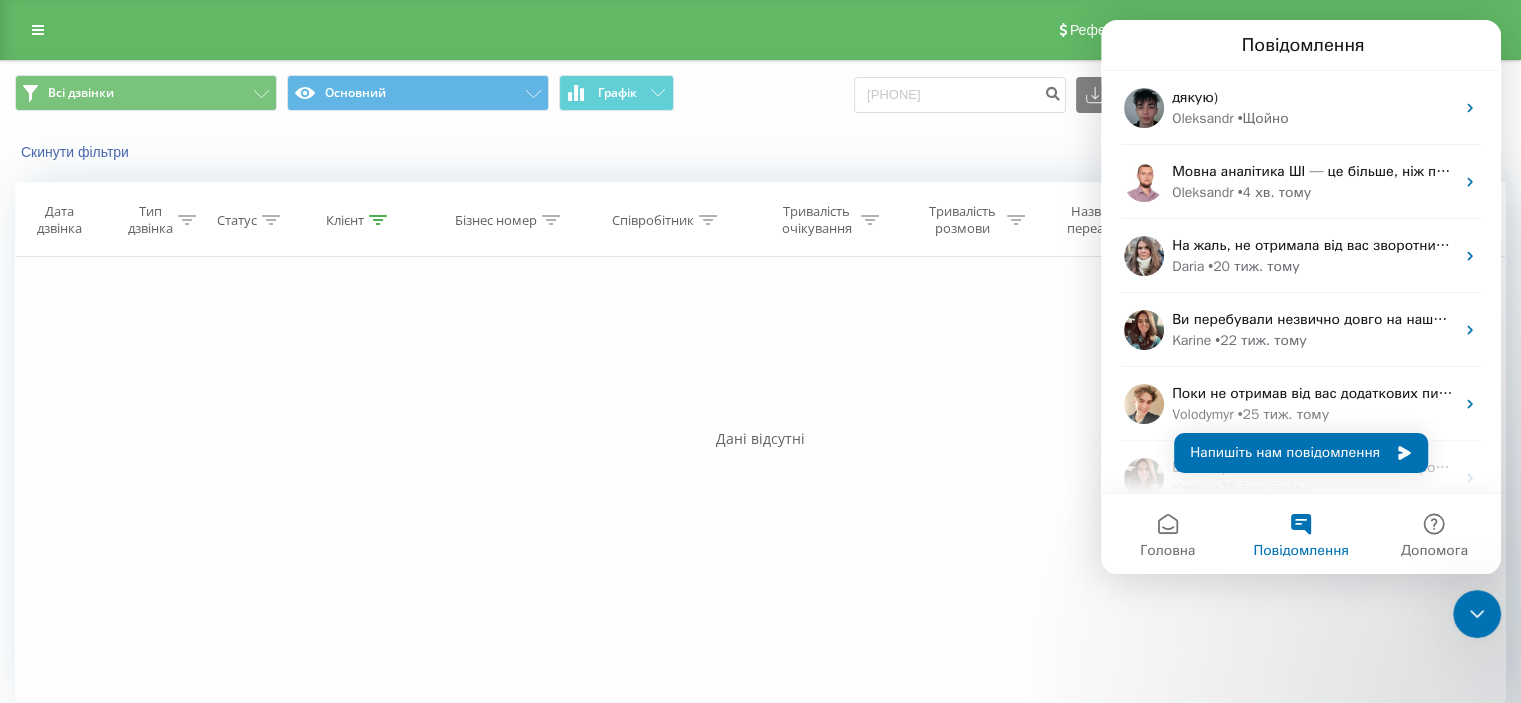 click 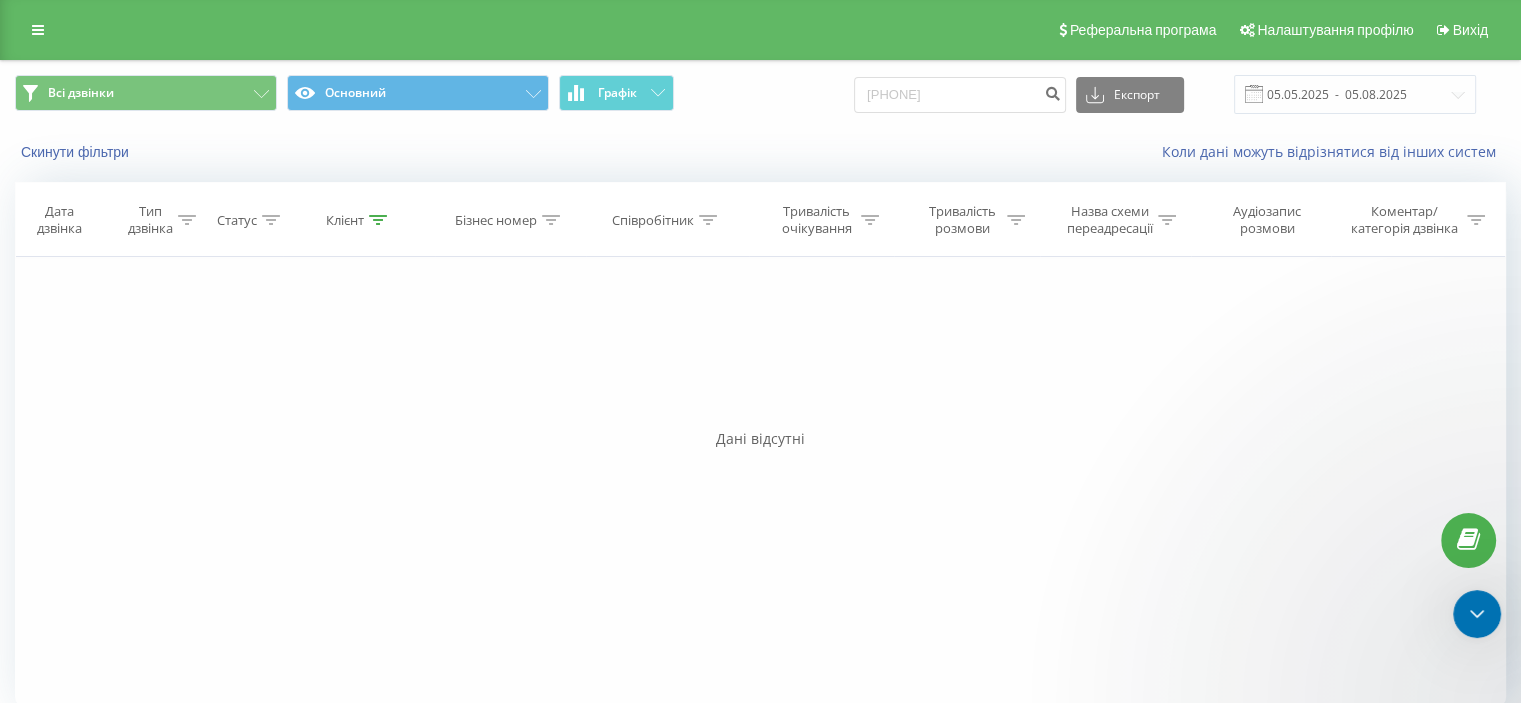 scroll, scrollTop: 0, scrollLeft: 0, axis: both 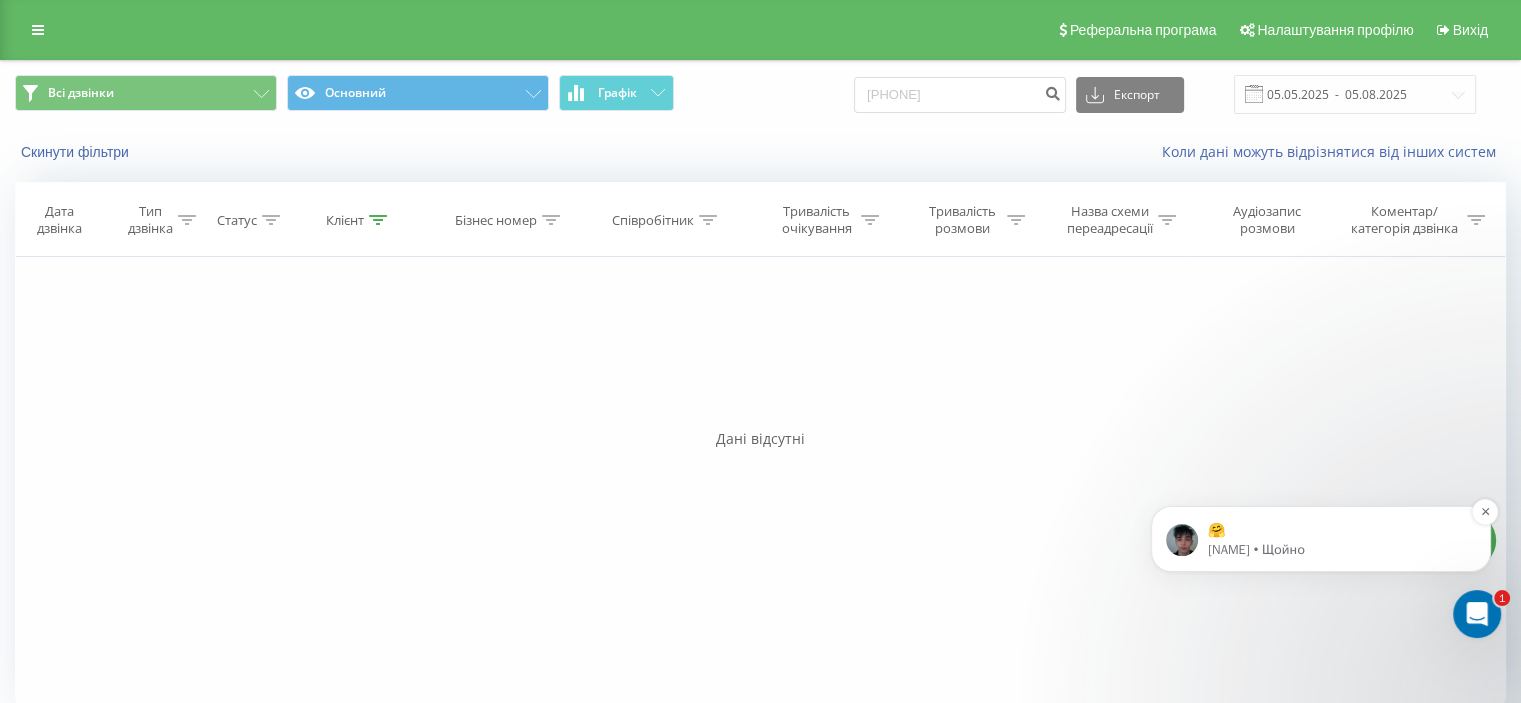 click on "Oleksandr • Щойно" at bounding box center [1337, 550] 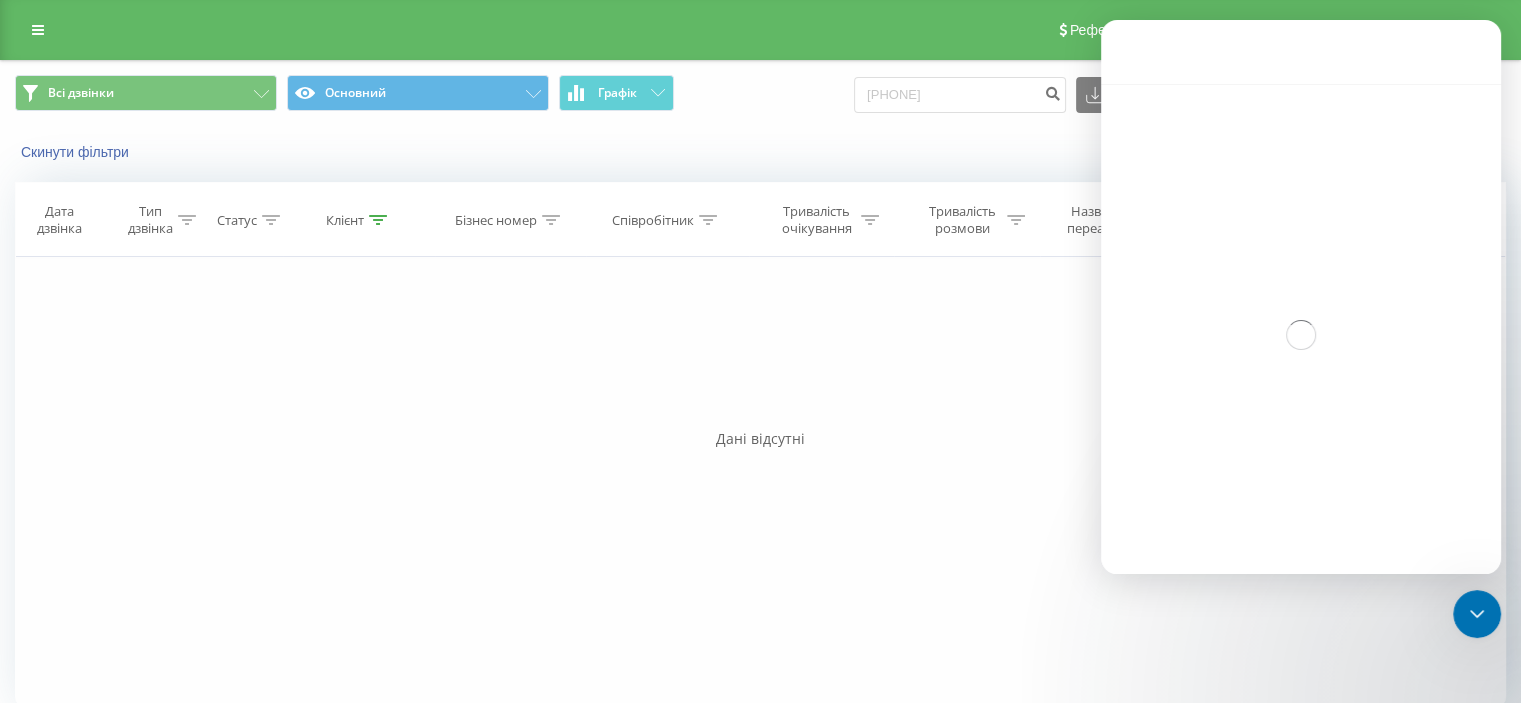 scroll, scrollTop: 2, scrollLeft: 0, axis: vertical 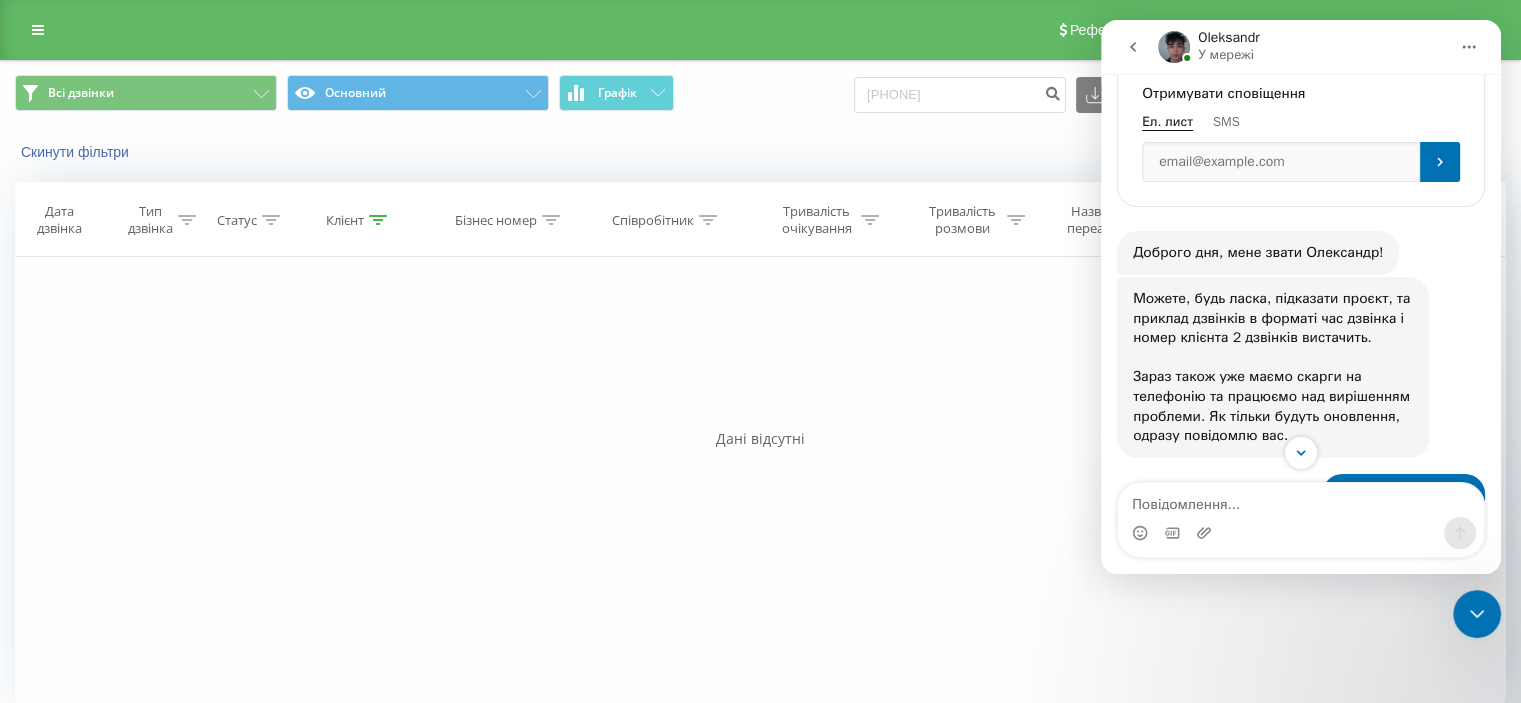 click at bounding box center (1477, 614) 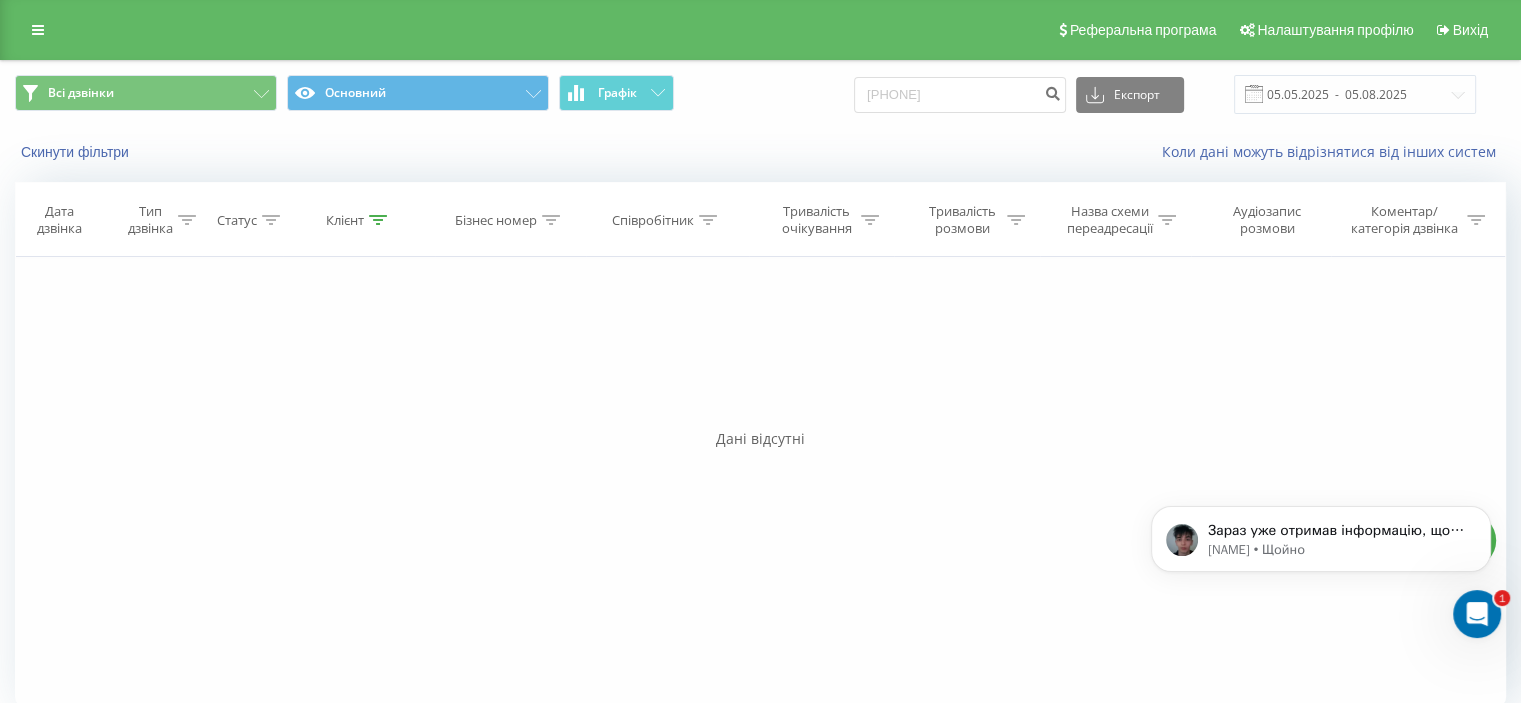 scroll, scrollTop: 0, scrollLeft: 0, axis: both 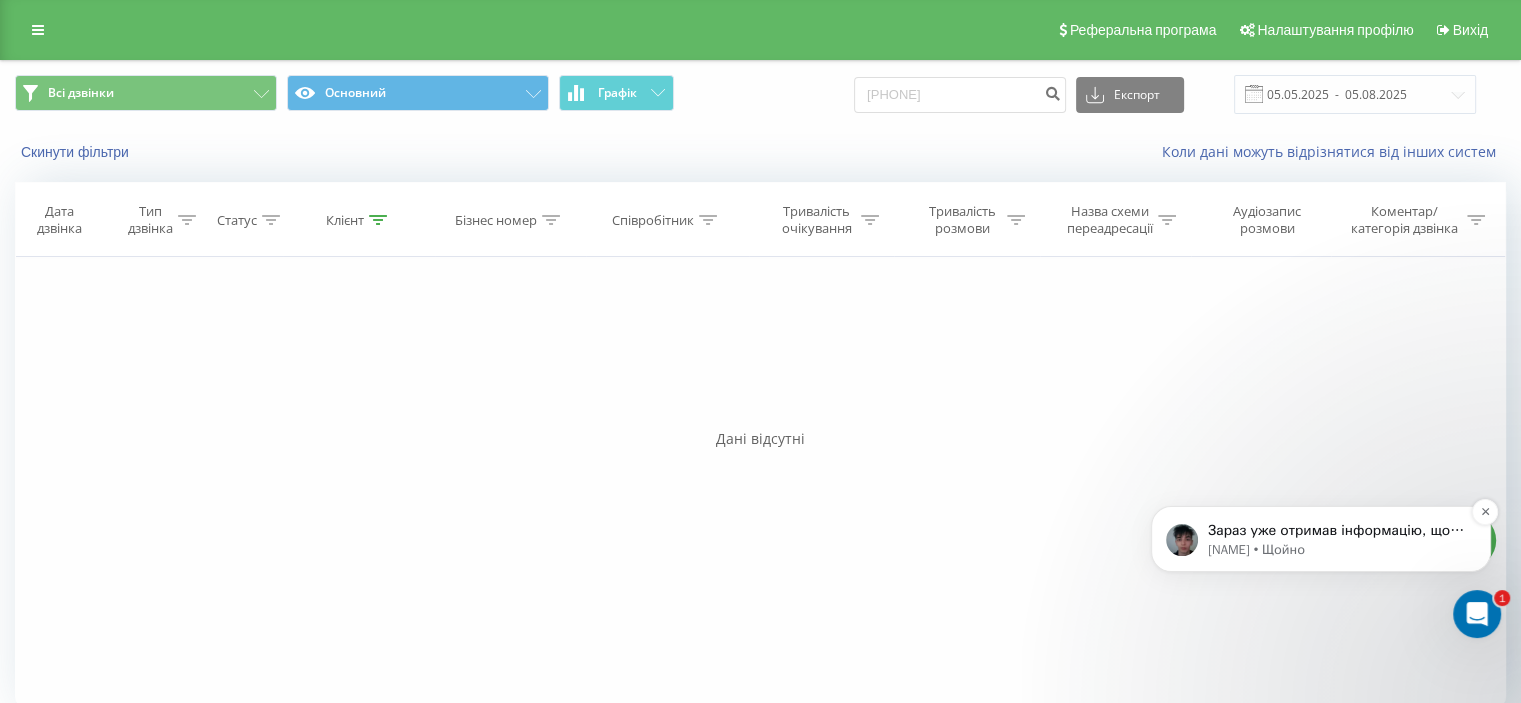 click on "Oleksandr • Щойно" at bounding box center [1337, 550] 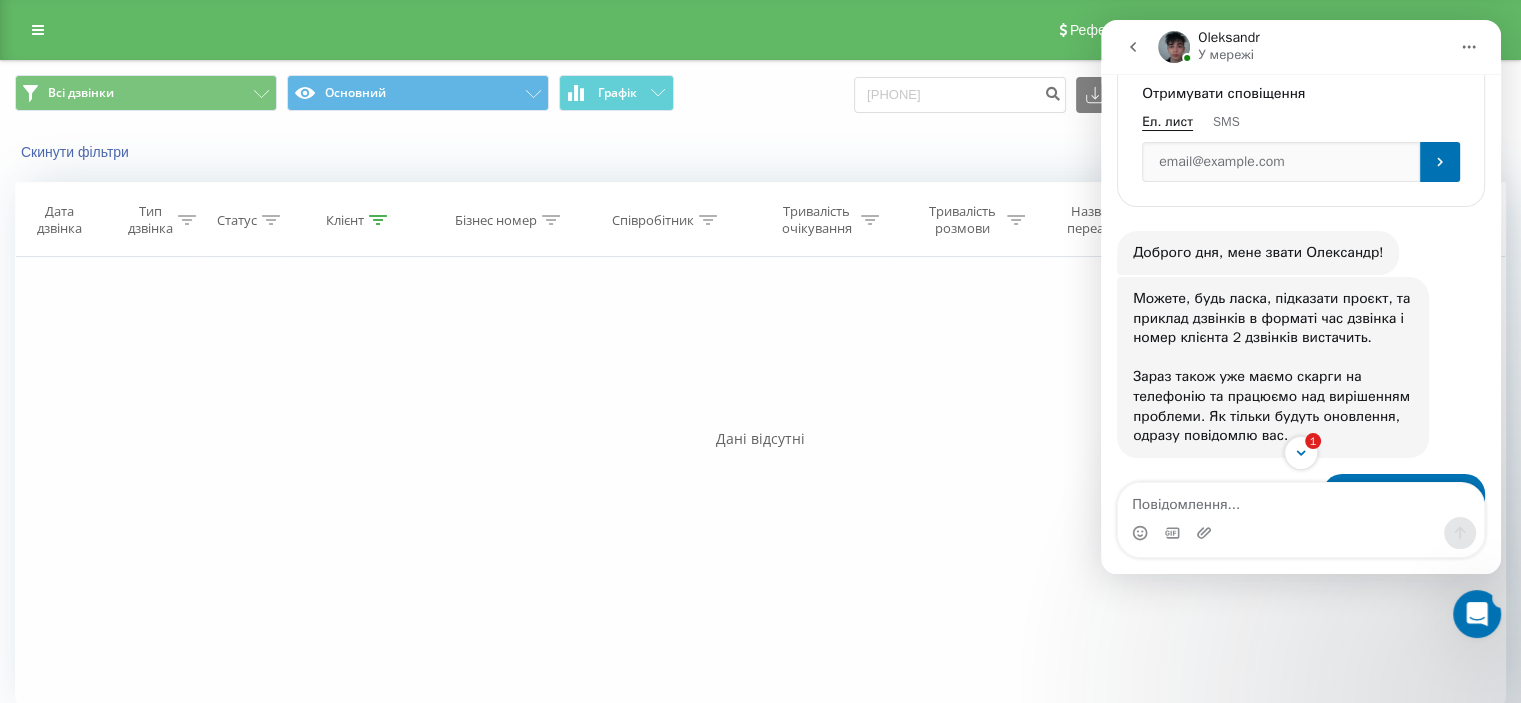 scroll, scrollTop: 0, scrollLeft: 0, axis: both 